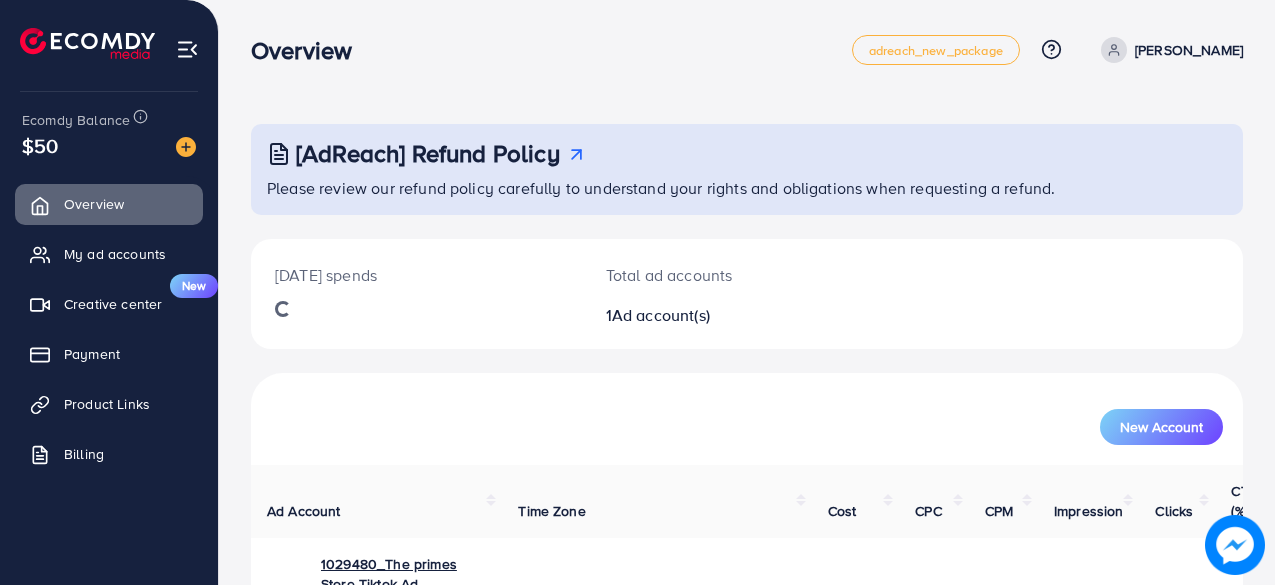 scroll, scrollTop: 0, scrollLeft: 0, axis: both 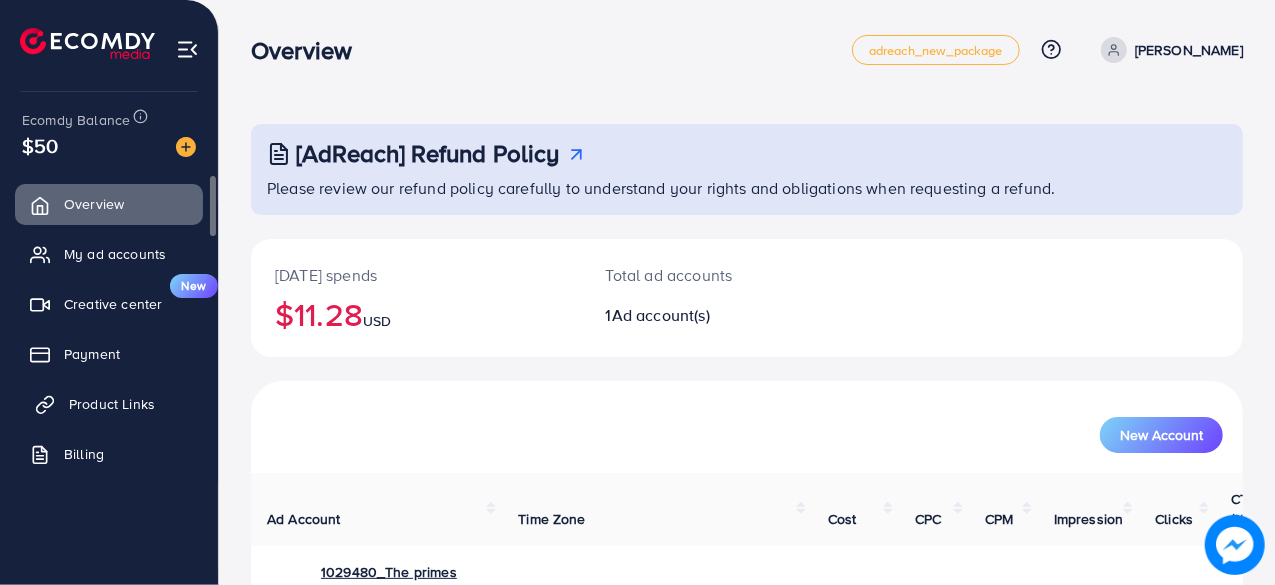 click on "Product Links" at bounding box center (112, 404) 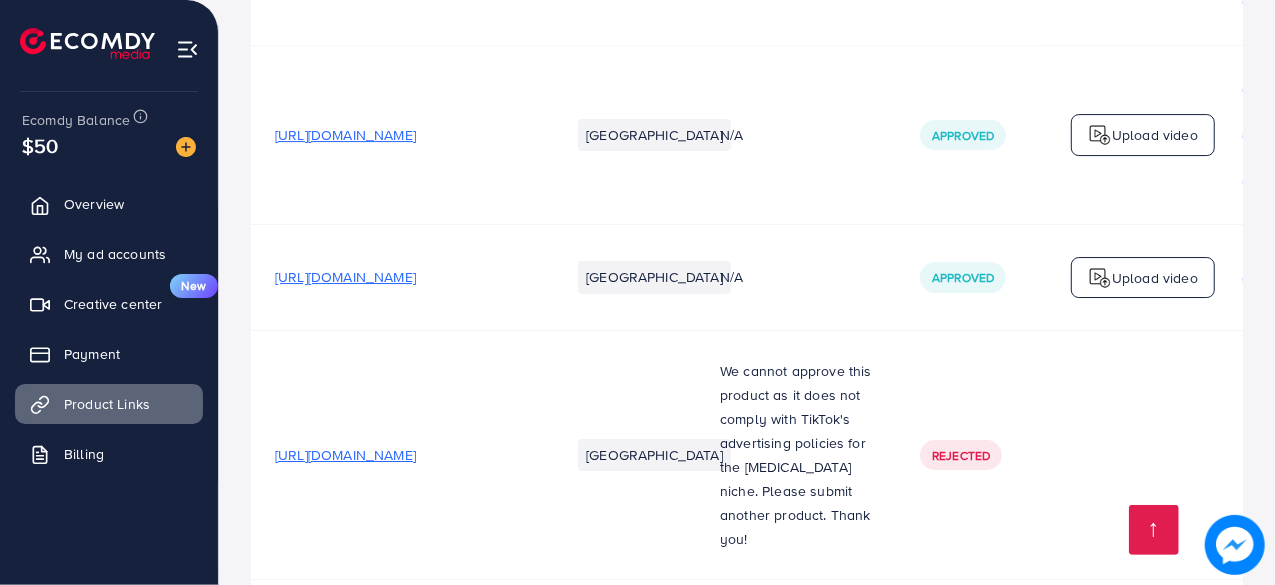 scroll, scrollTop: 3457, scrollLeft: 0, axis: vertical 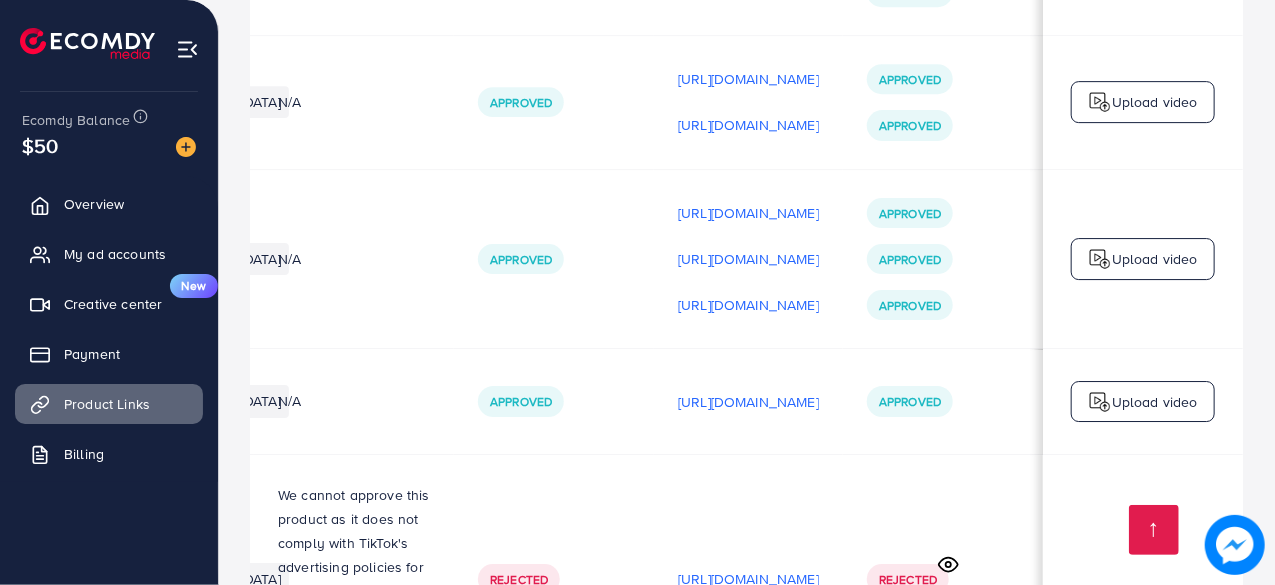 click on "Upload video" at bounding box center (1155, 259) 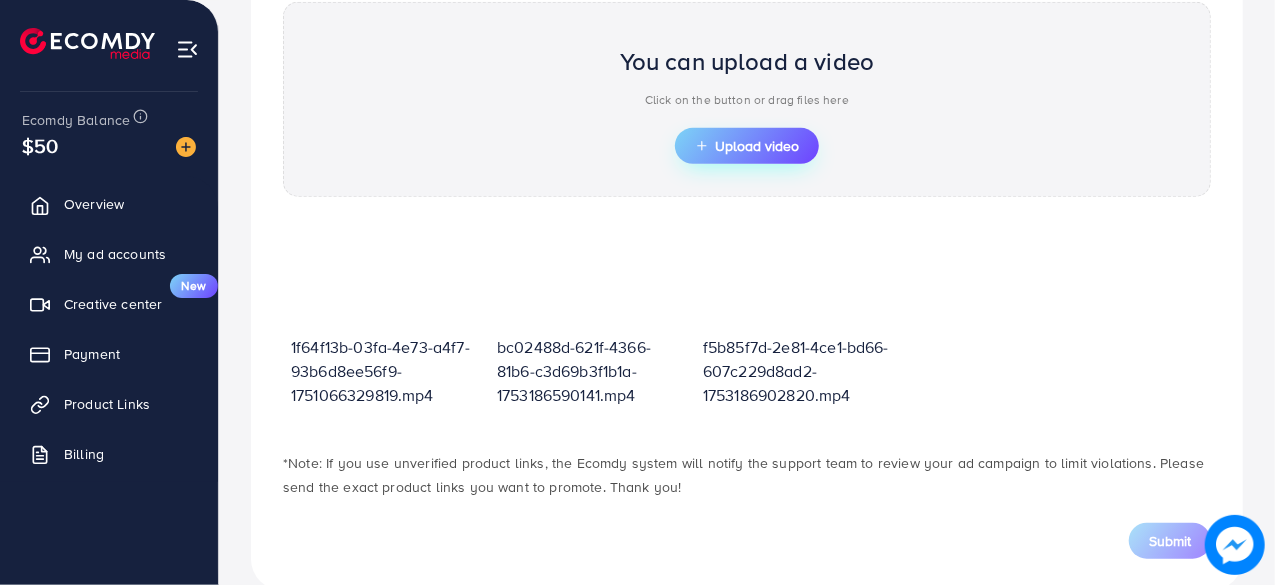 click on "Upload video" at bounding box center (747, 146) 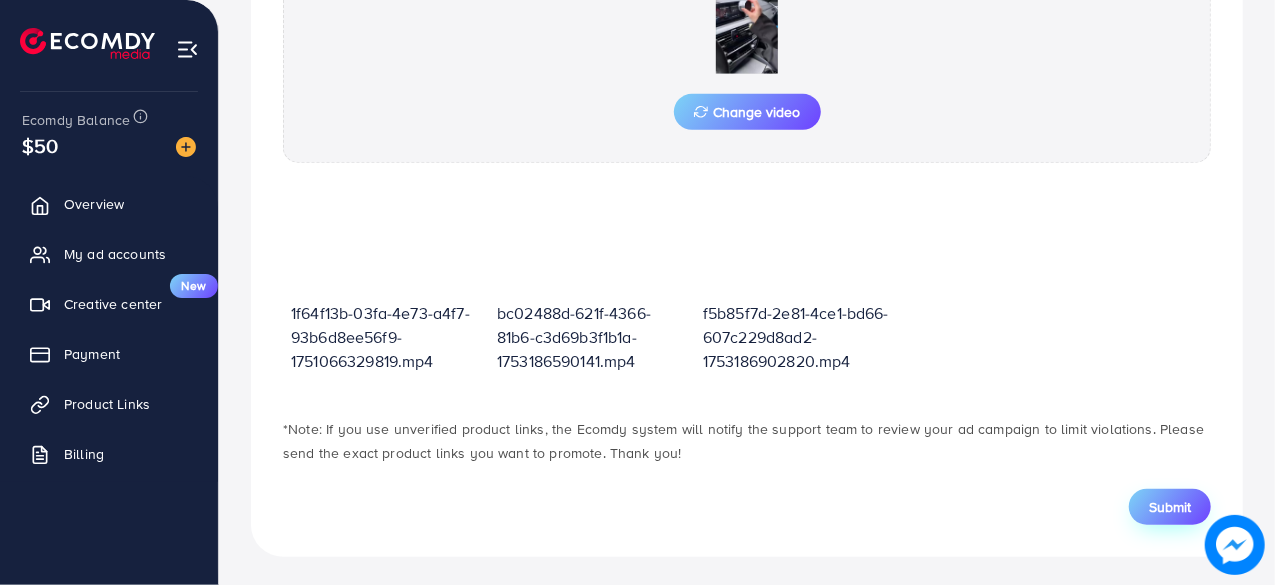 scroll, scrollTop: 788, scrollLeft: 0, axis: vertical 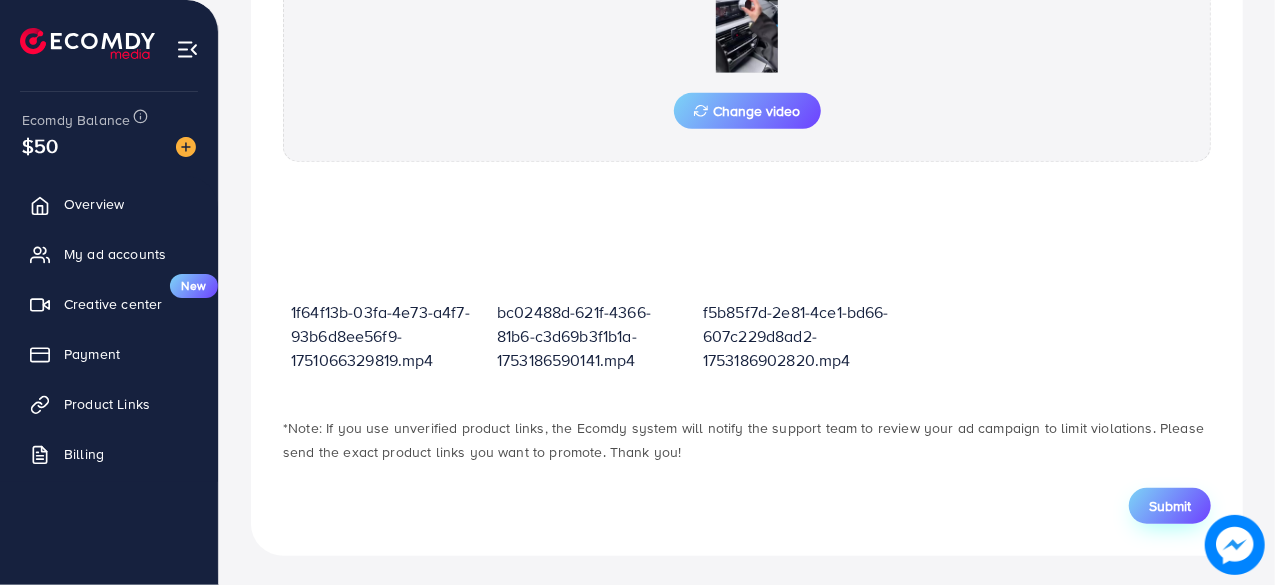 click on "Submit" at bounding box center (1170, 506) 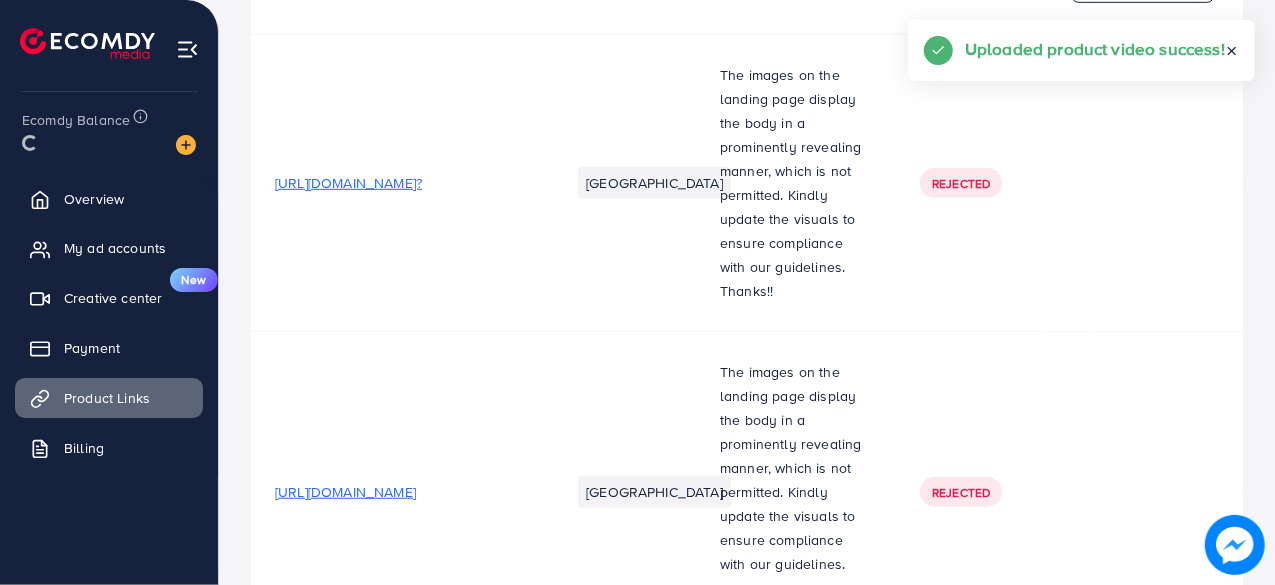 scroll, scrollTop: 0, scrollLeft: 0, axis: both 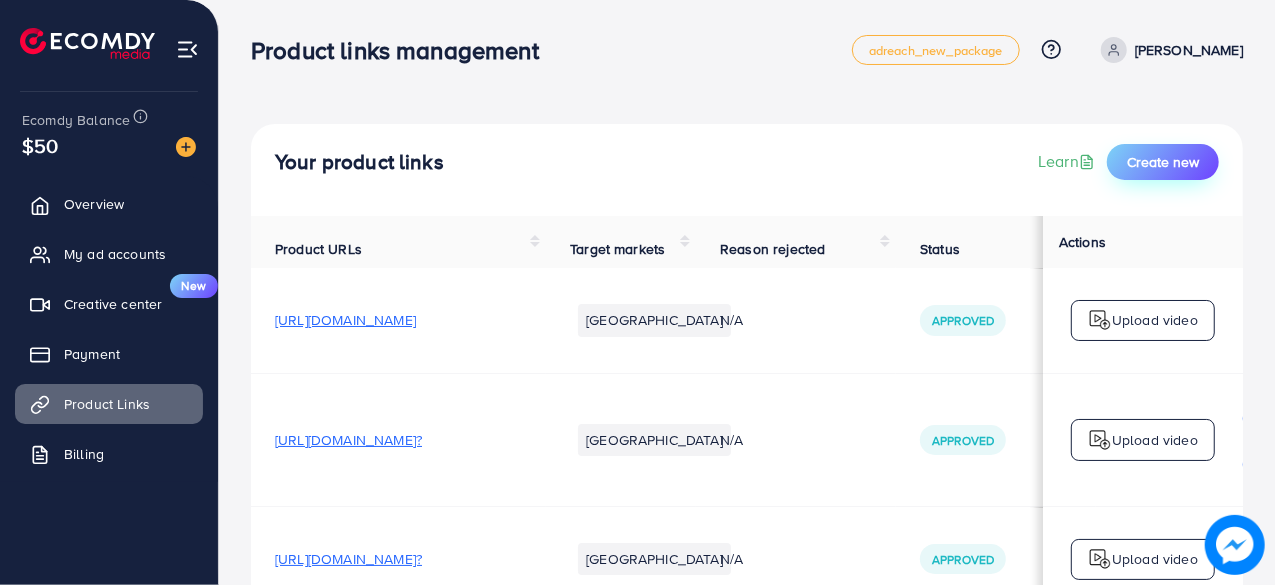 click on "Create new" at bounding box center [1163, 162] 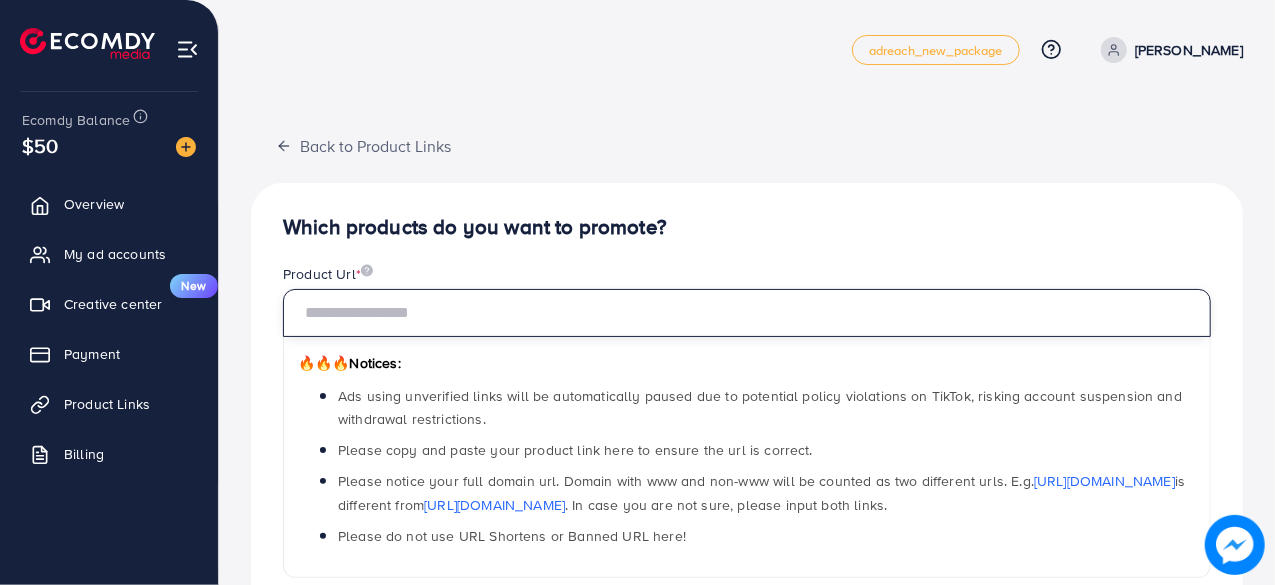 click at bounding box center [747, 313] 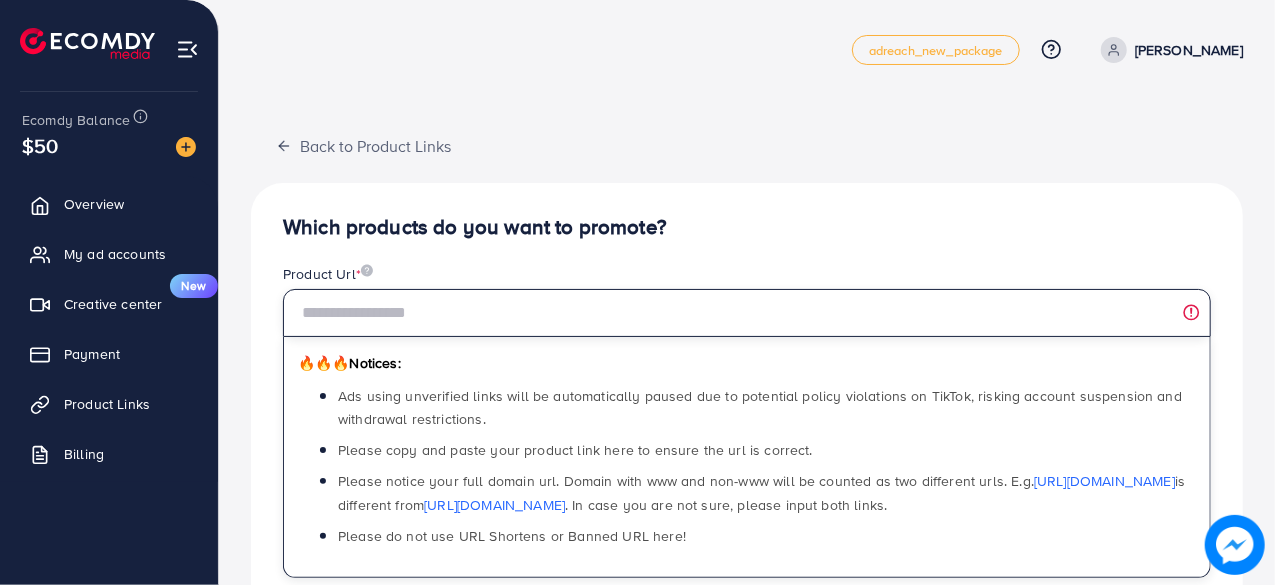 paste on "**********" 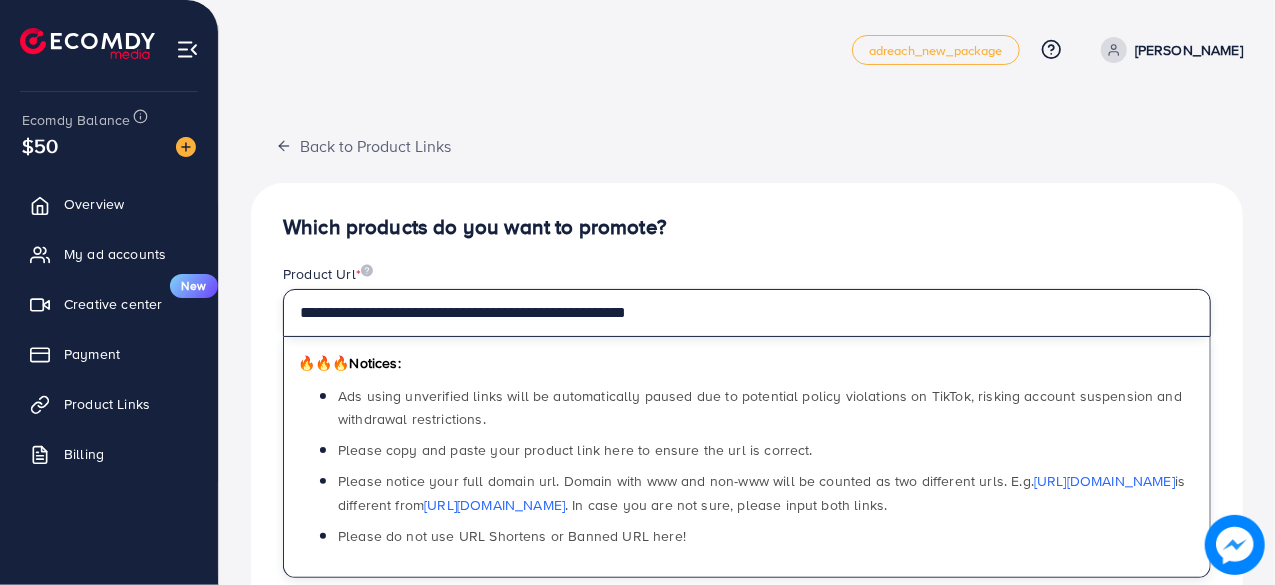 type on "**********" 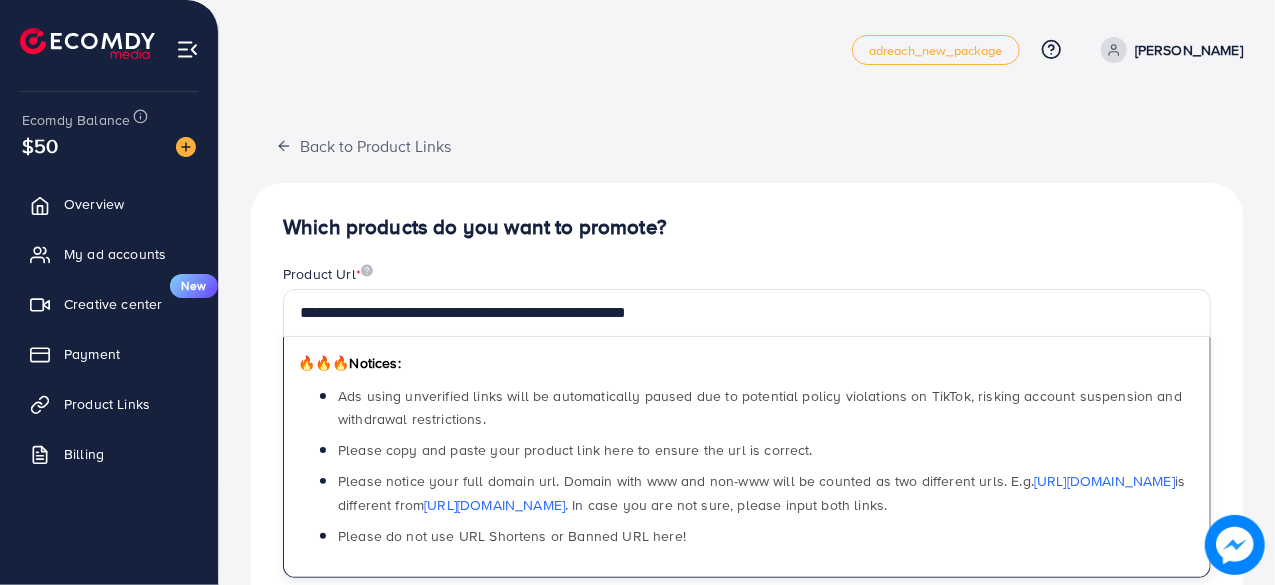 click on "Which products do you want to promote?" at bounding box center [747, 227] 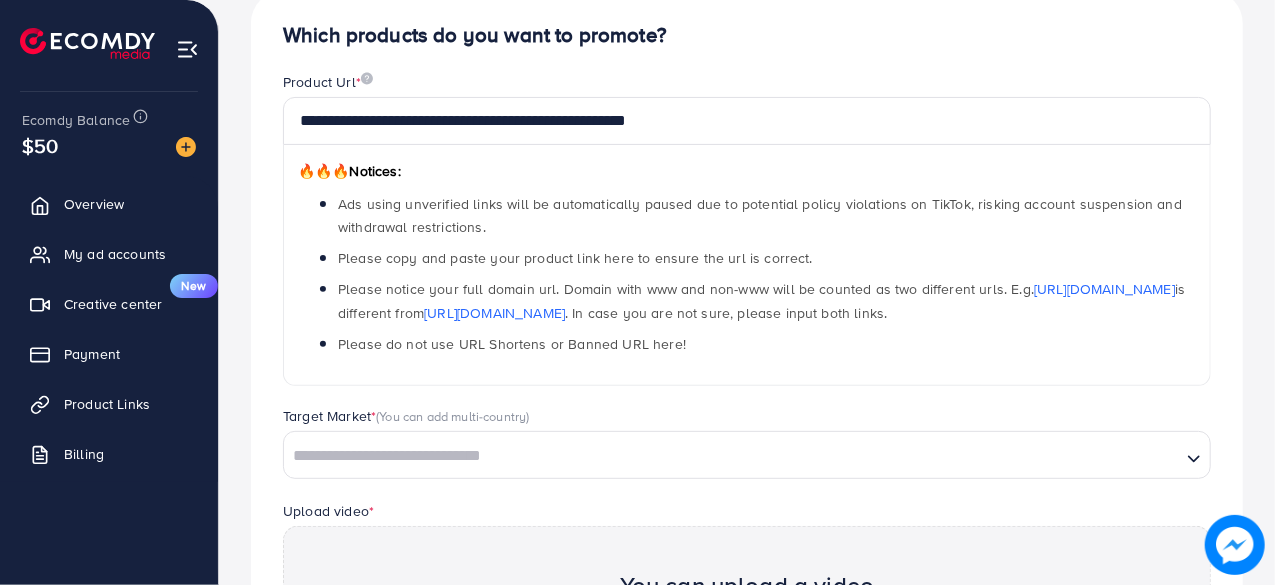scroll, scrollTop: 300, scrollLeft: 0, axis: vertical 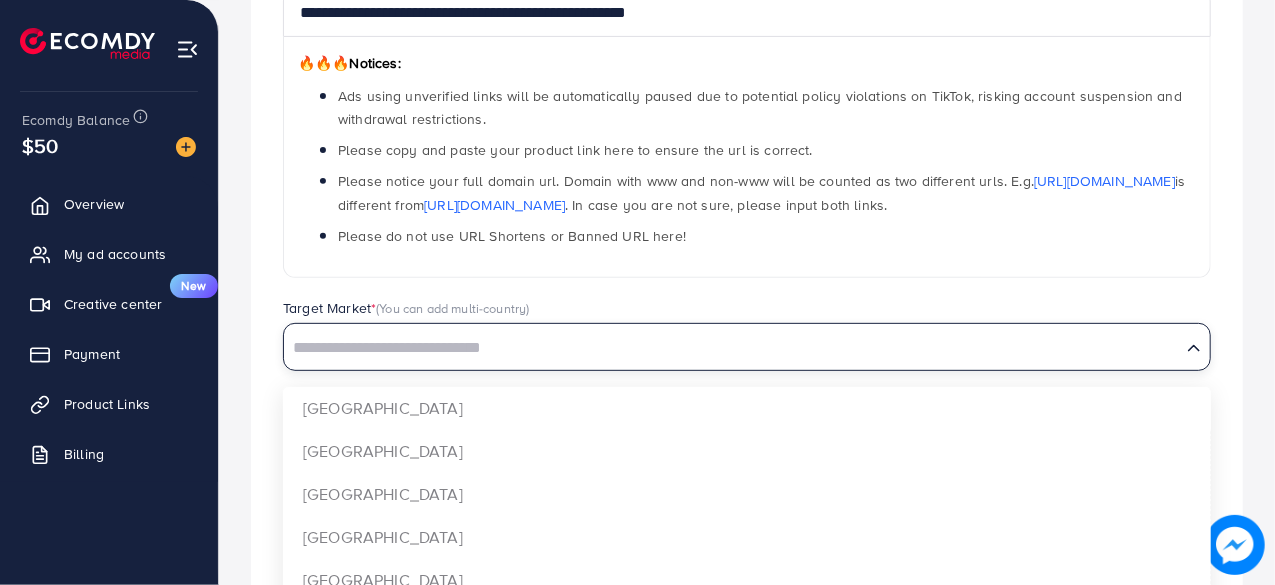 click at bounding box center (732, 348) 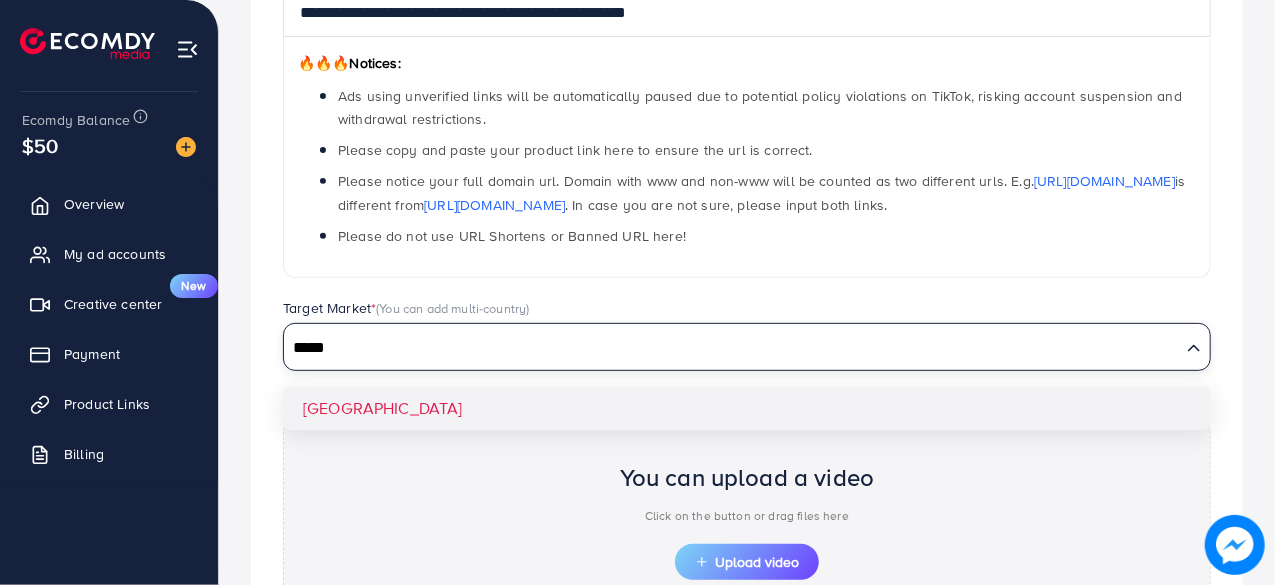 type on "*****" 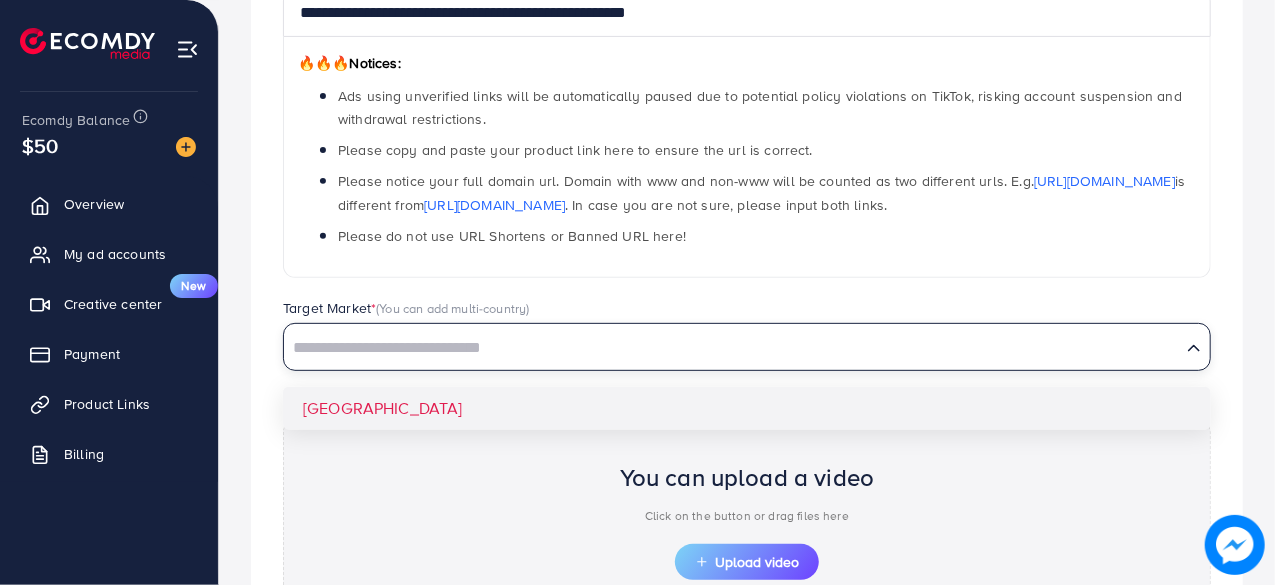 click on "**********" at bounding box center [747, 338] 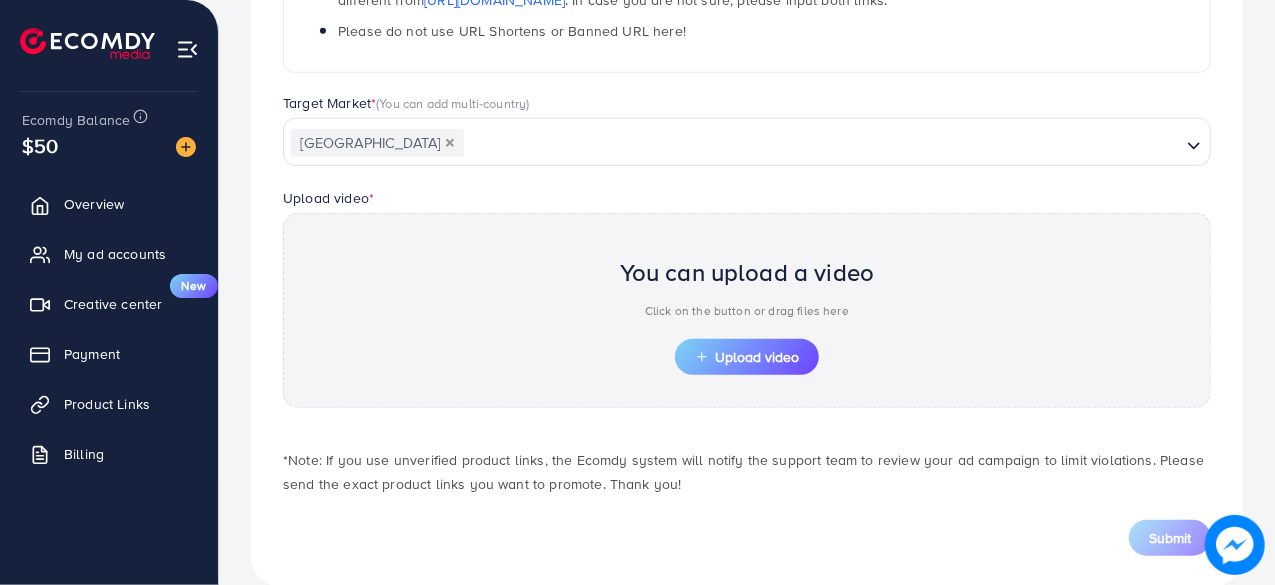 scroll, scrollTop: 536, scrollLeft: 0, axis: vertical 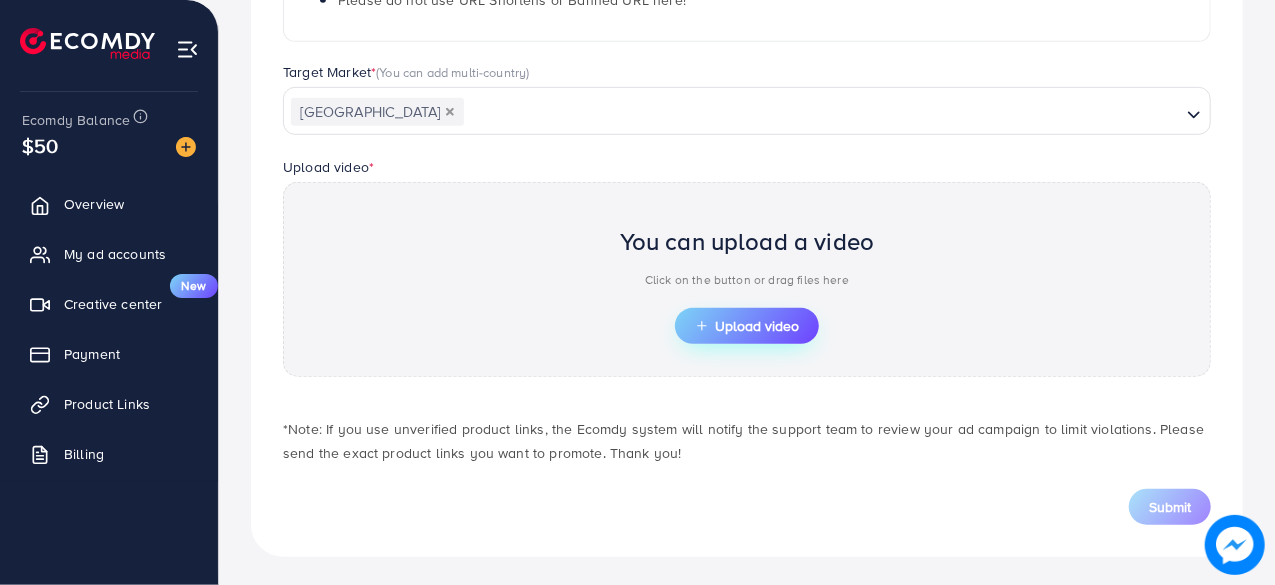 click on "Upload video" at bounding box center (747, 326) 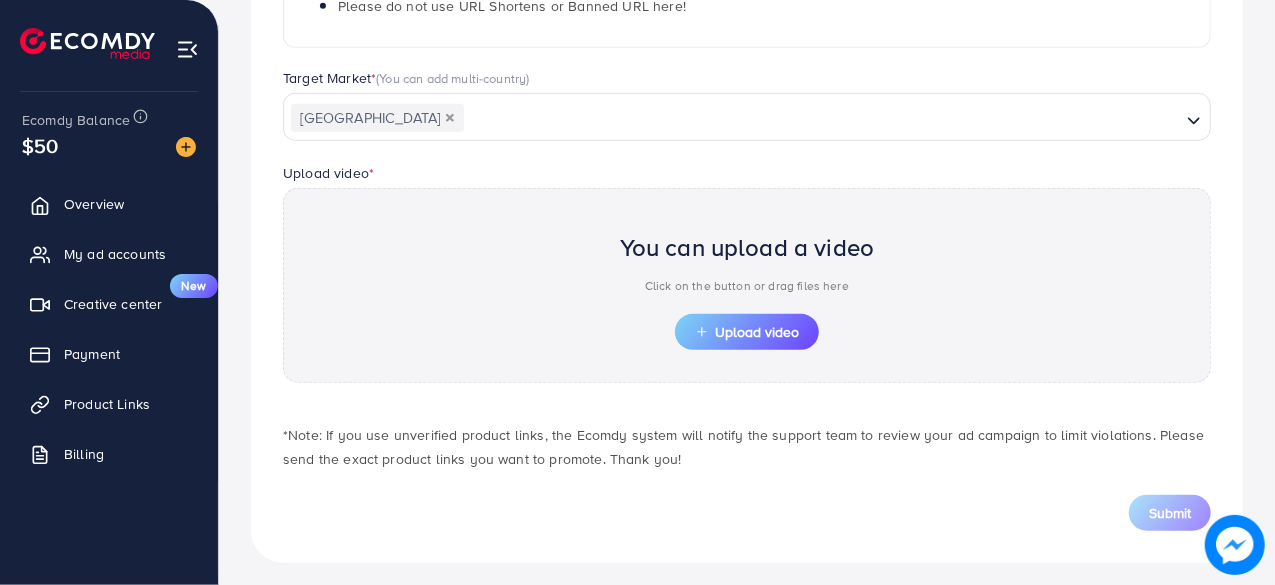 scroll, scrollTop: 536, scrollLeft: 0, axis: vertical 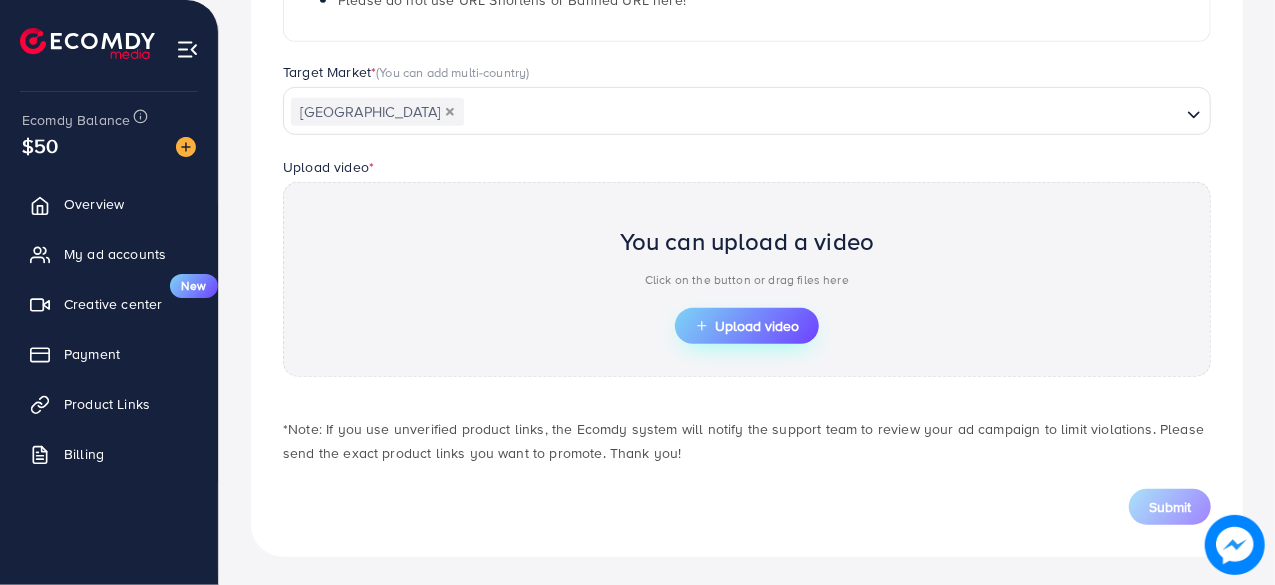 click on "Upload video" at bounding box center (747, 326) 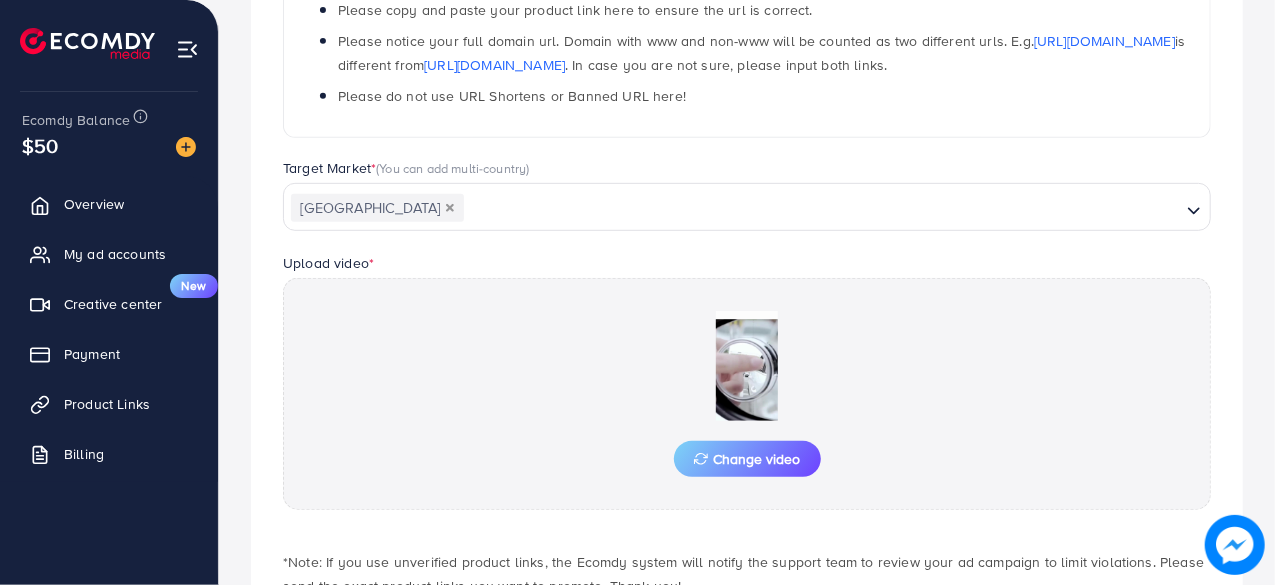 scroll, scrollTop: 536, scrollLeft: 0, axis: vertical 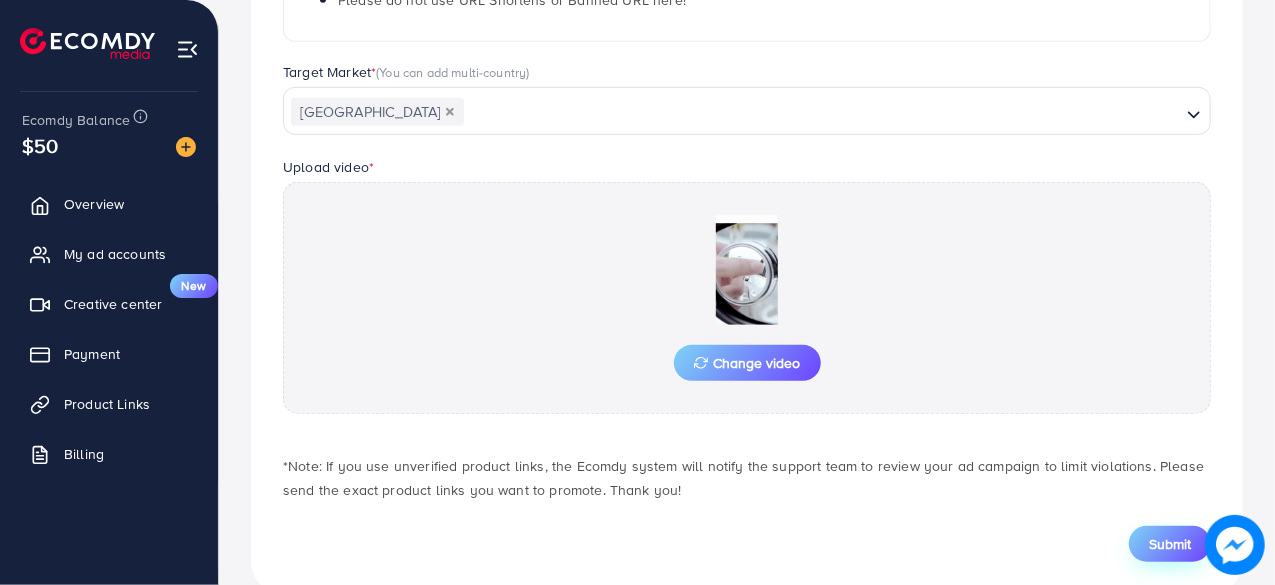 click on "Submit" at bounding box center [1170, 544] 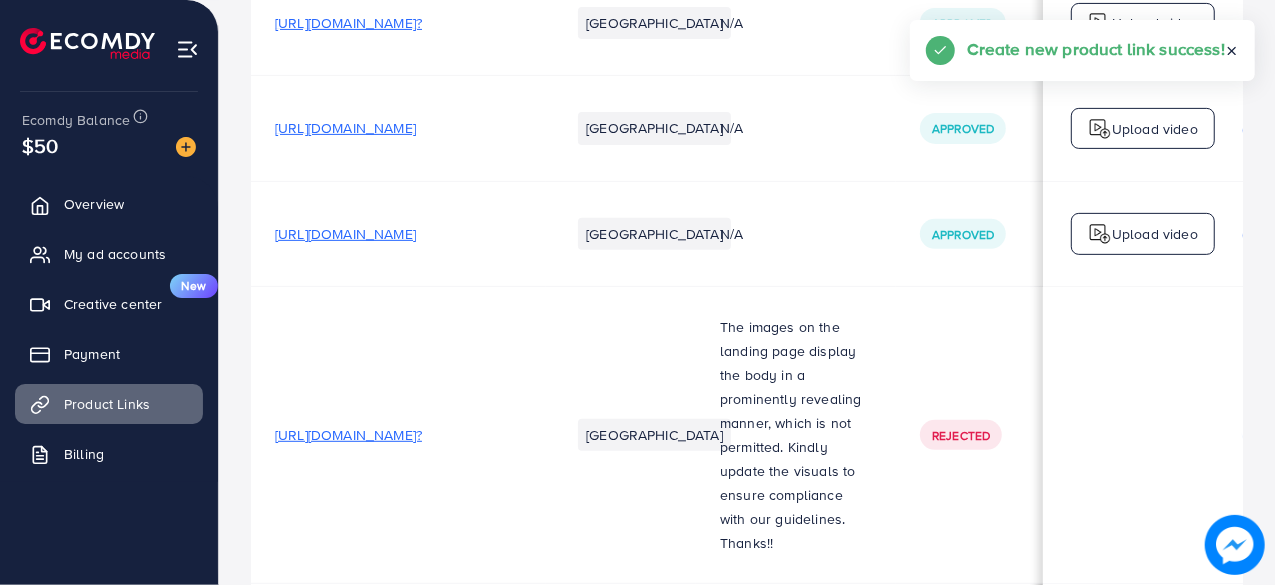 scroll, scrollTop: 0, scrollLeft: 0, axis: both 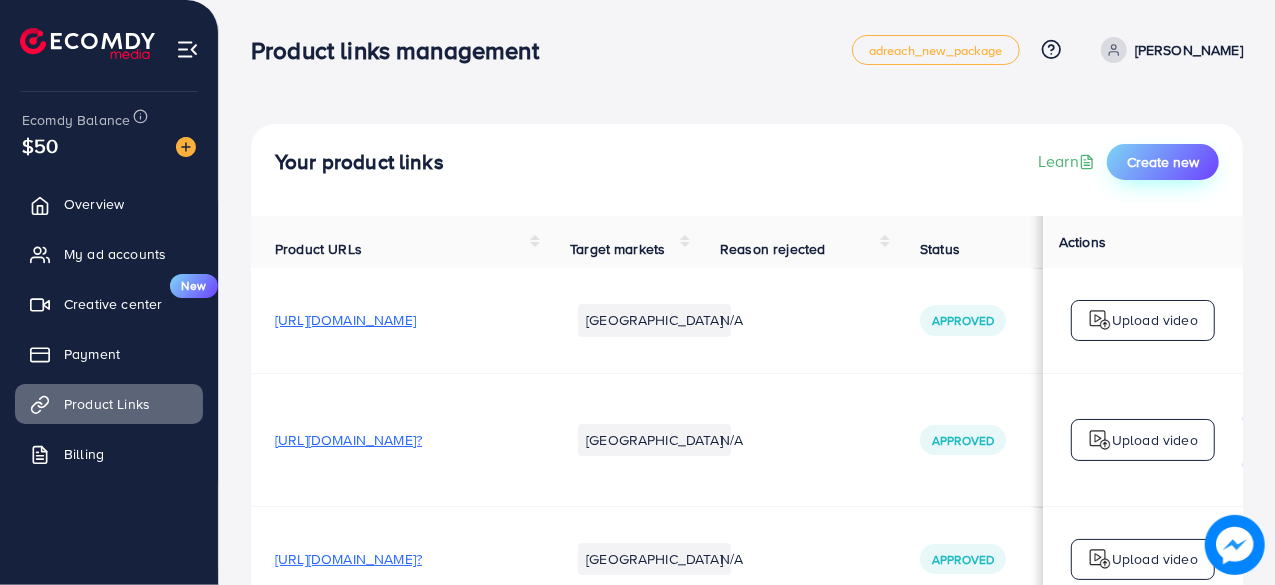 click on "Create new" at bounding box center (1163, 162) 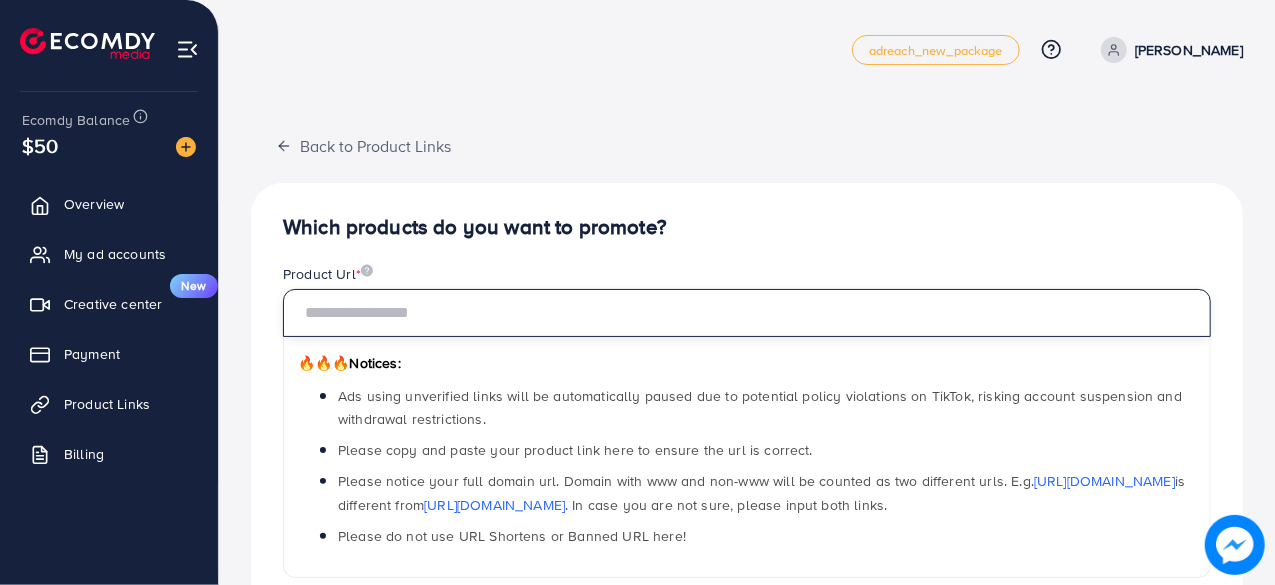 click at bounding box center [747, 313] 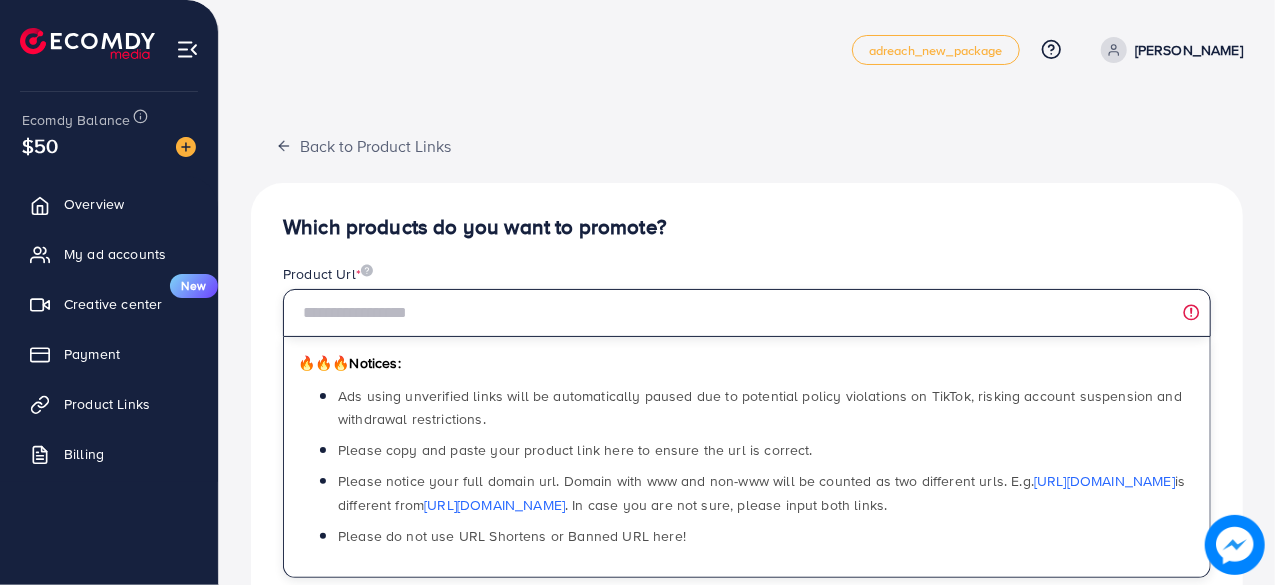 paste on "**********" 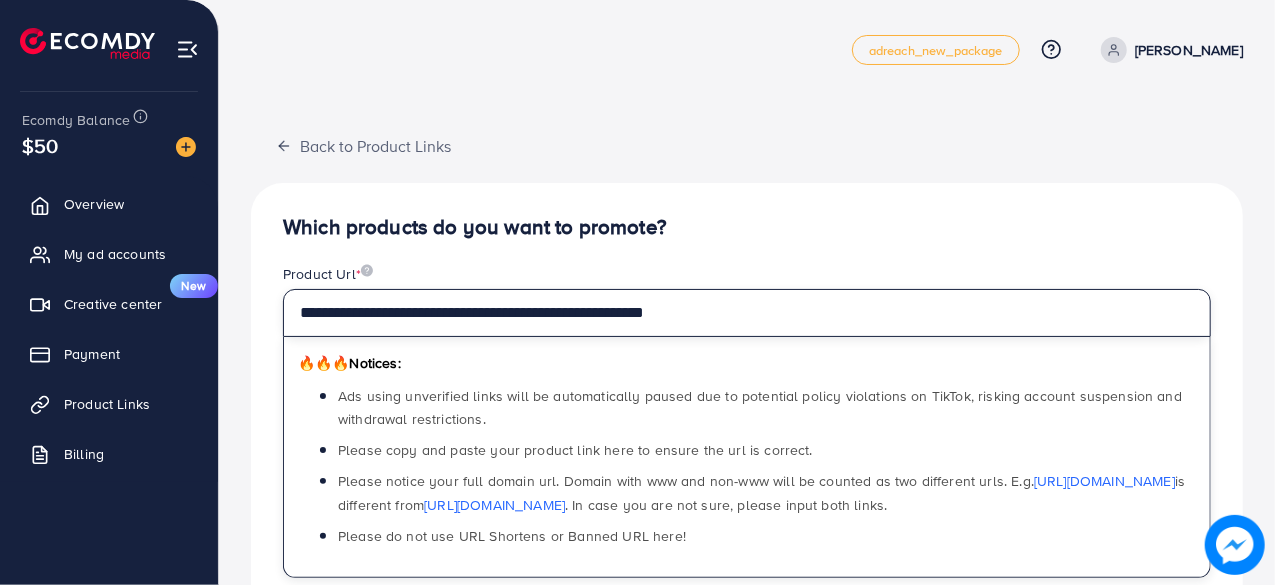 type on "**********" 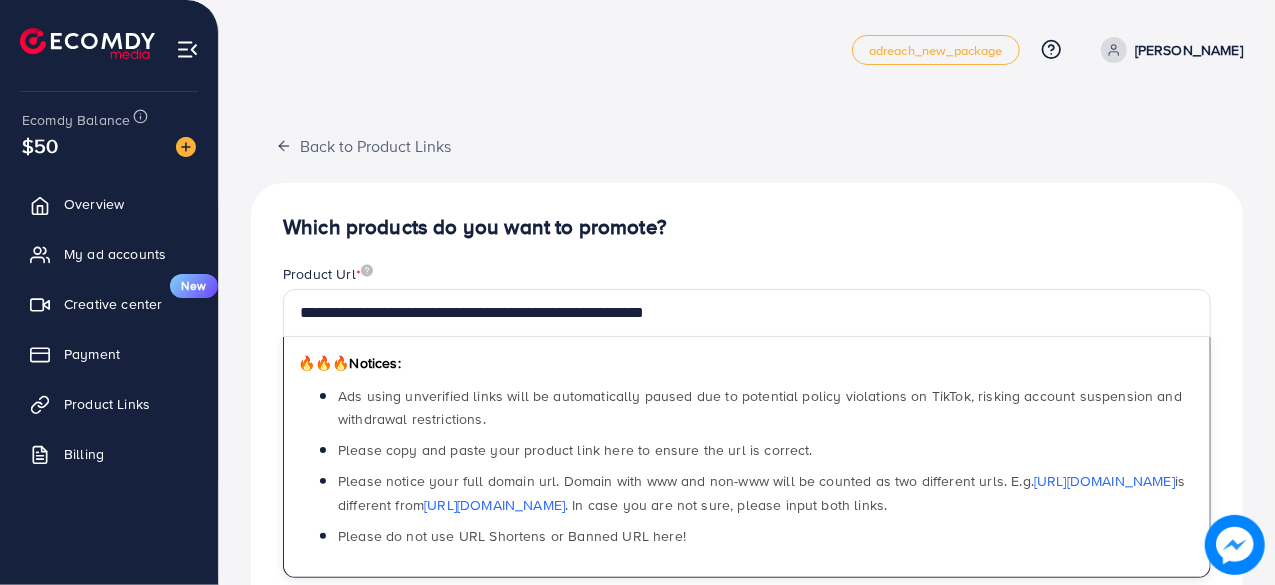 click on "**********" at bounding box center [747, 638] 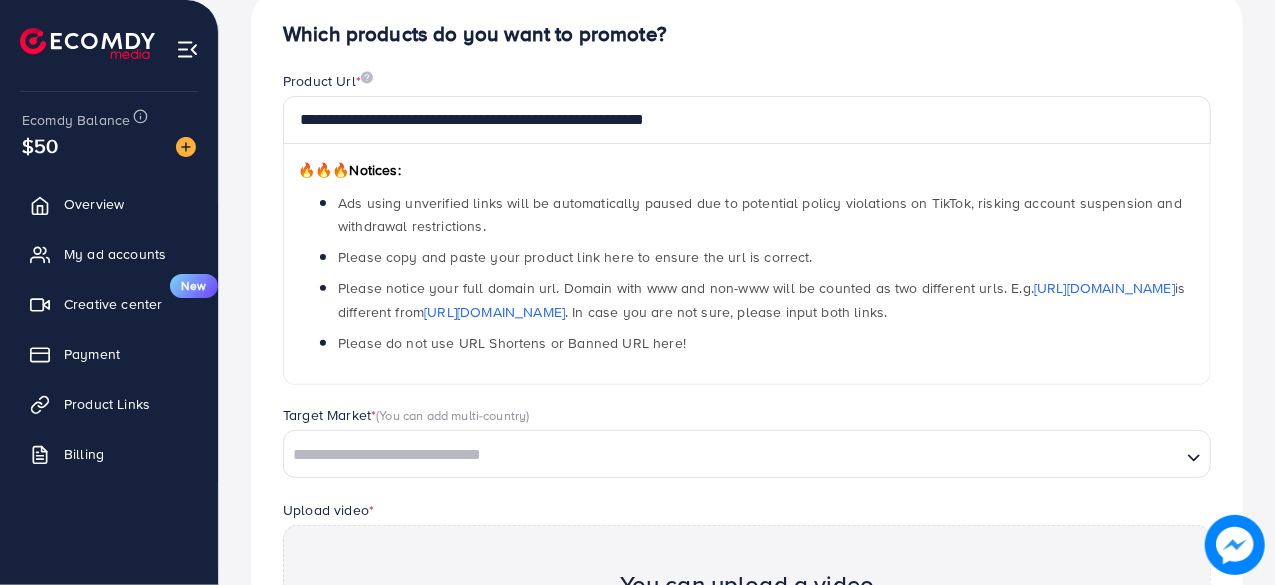 scroll, scrollTop: 200, scrollLeft: 0, axis: vertical 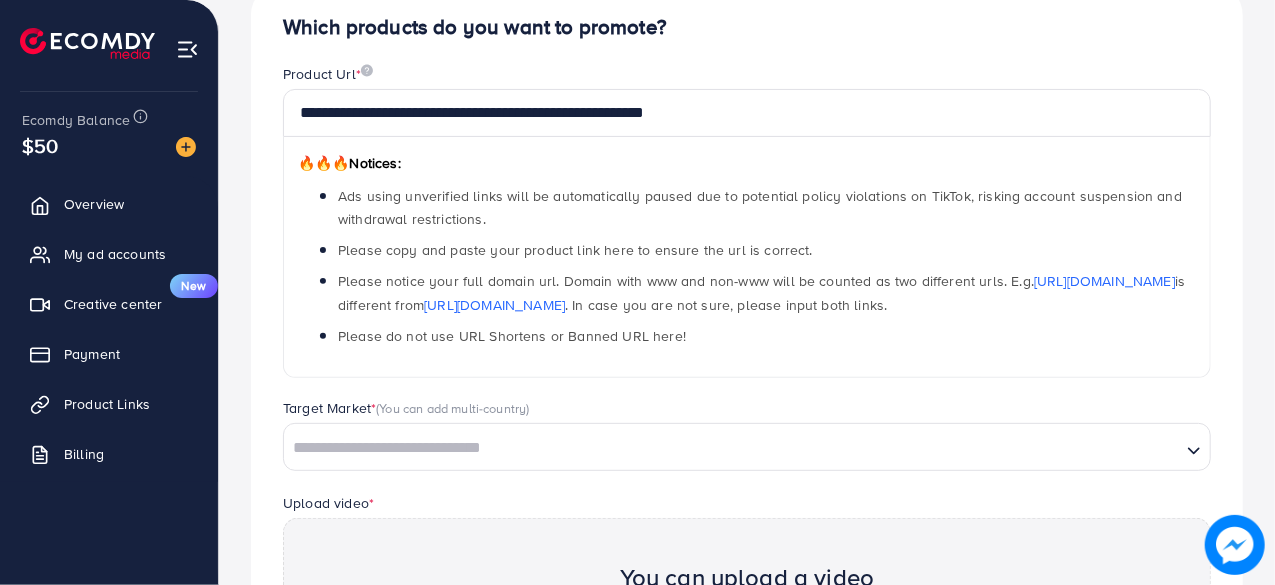 click at bounding box center [732, 448] 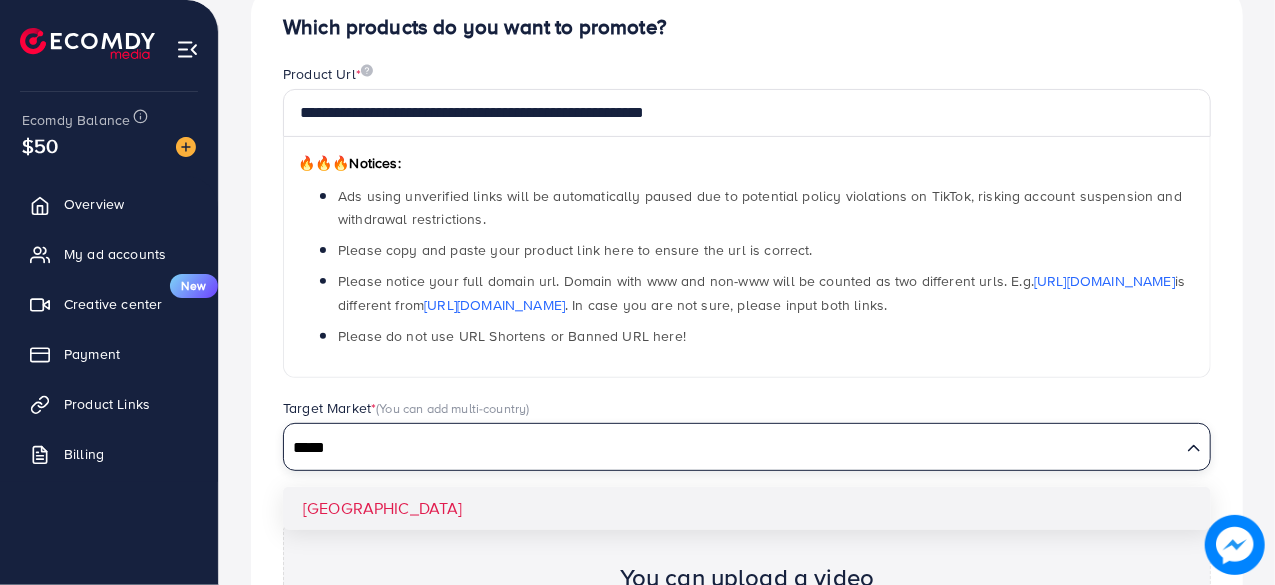 type on "*****" 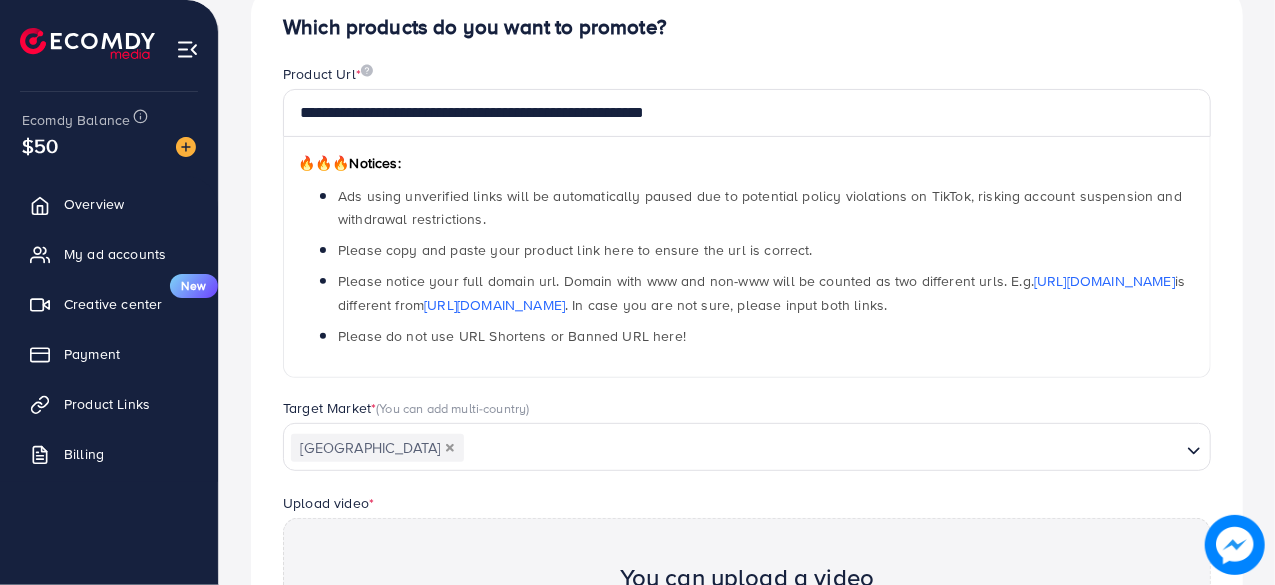 click on "**********" at bounding box center [747, 438] 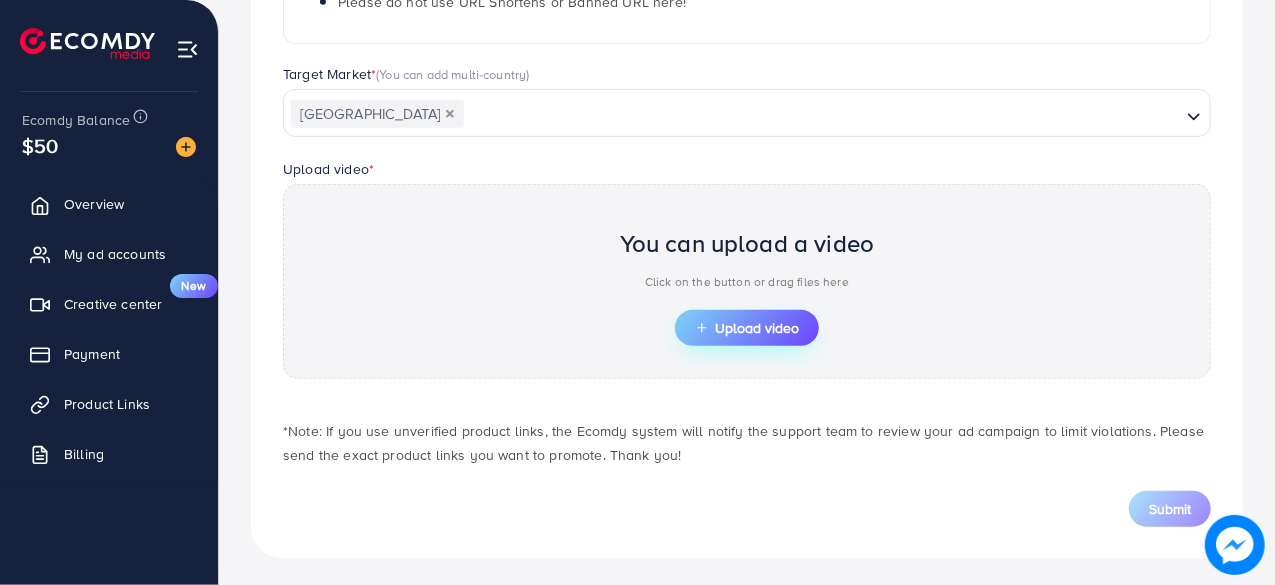 scroll, scrollTop: 536, scrollLeft: 0, axis: vertical 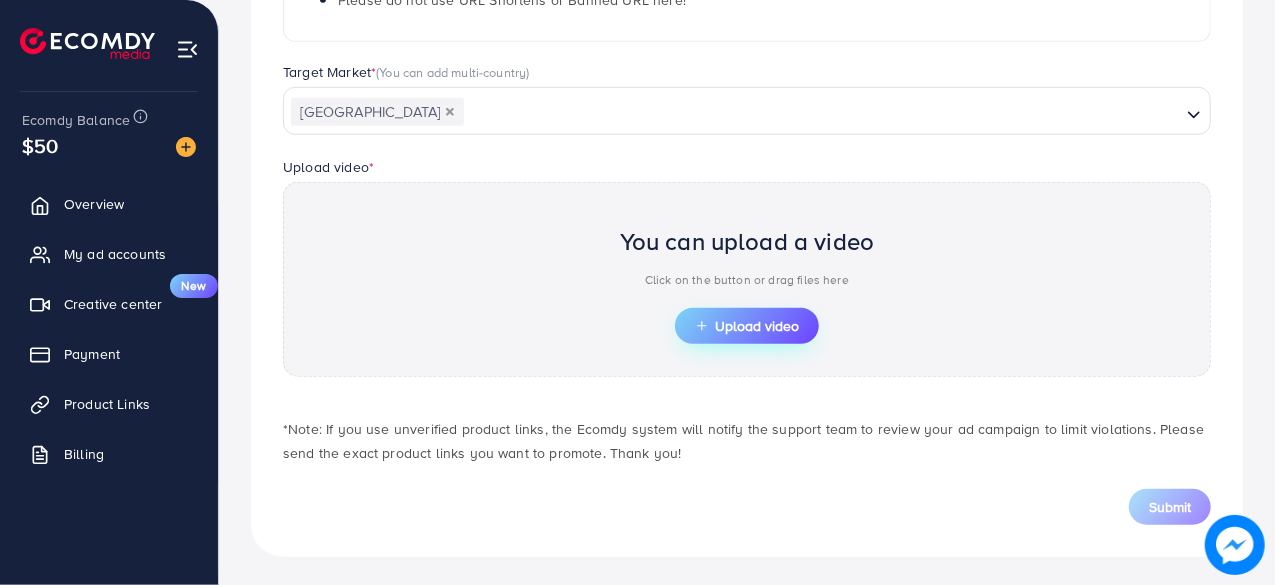 click on "Upload video" at bounding box center [747, 326] 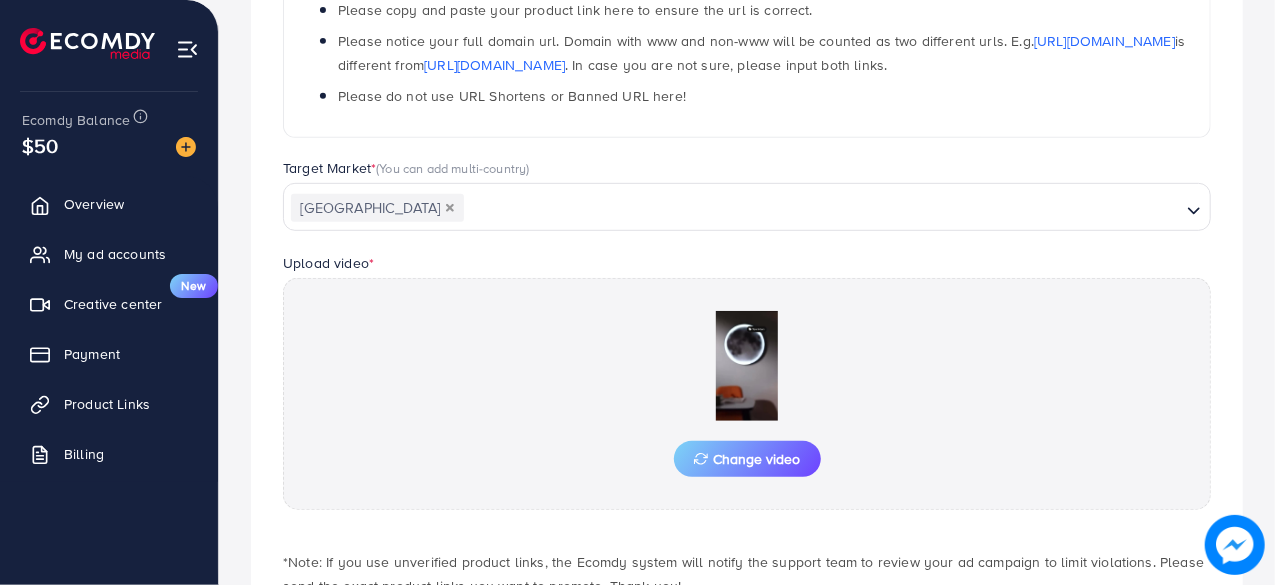 scroll, scrollTop: 536, scrollLeft: 0, axis: vertical 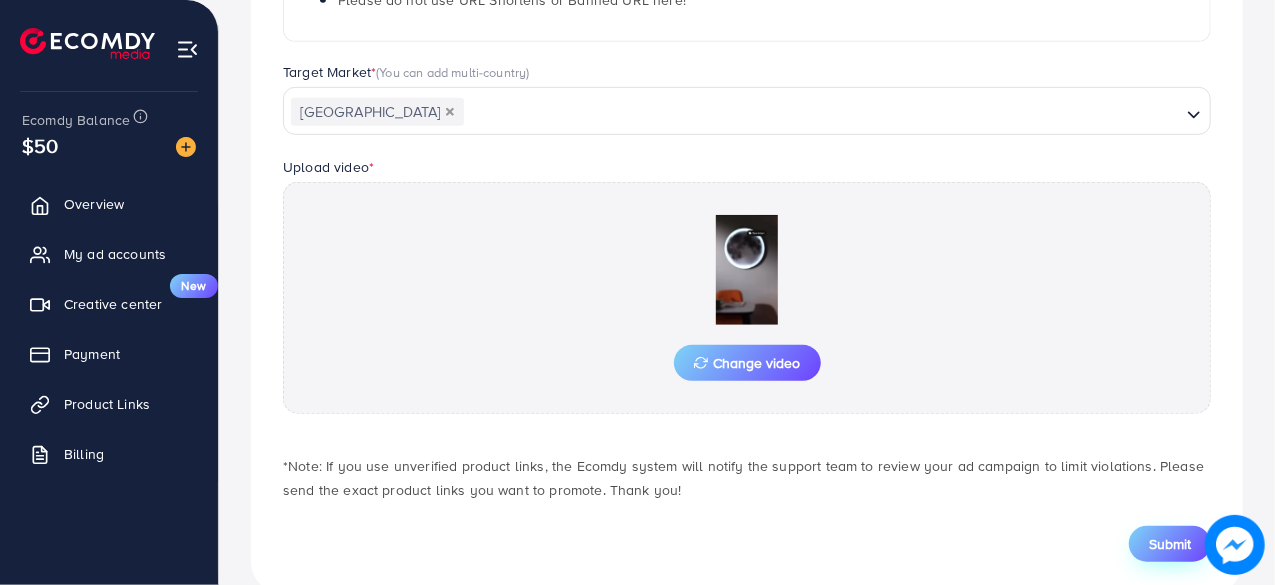 click on "Submit" at bounding box center (1170, 544) 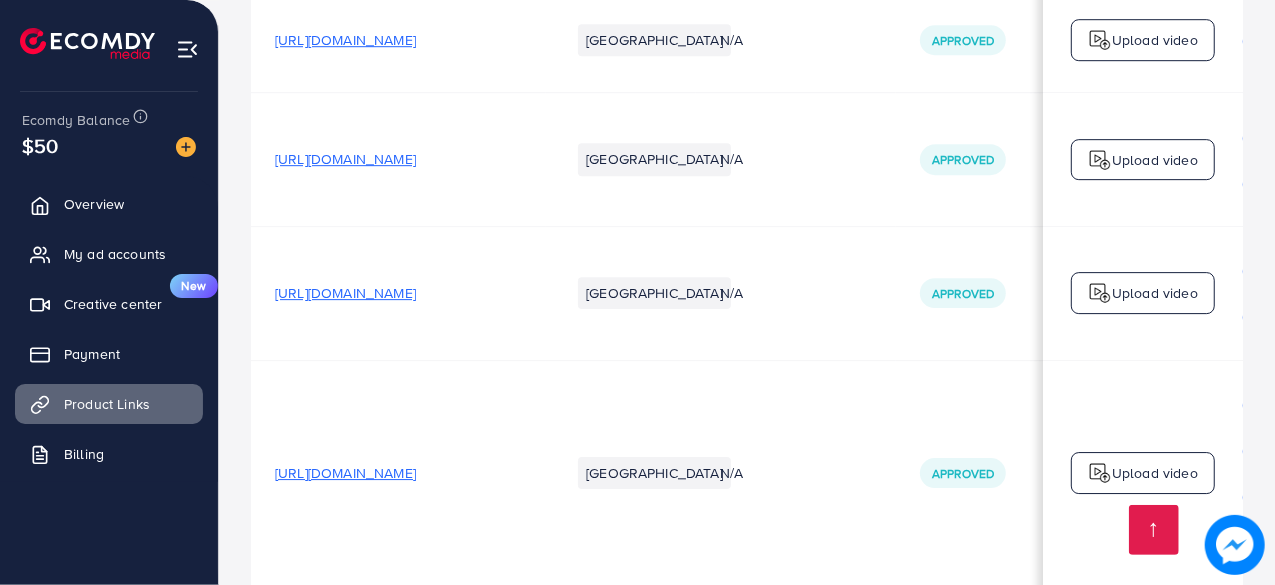 scroll, scrollTop: 3500, scrollLeft: 0, axis: vertical 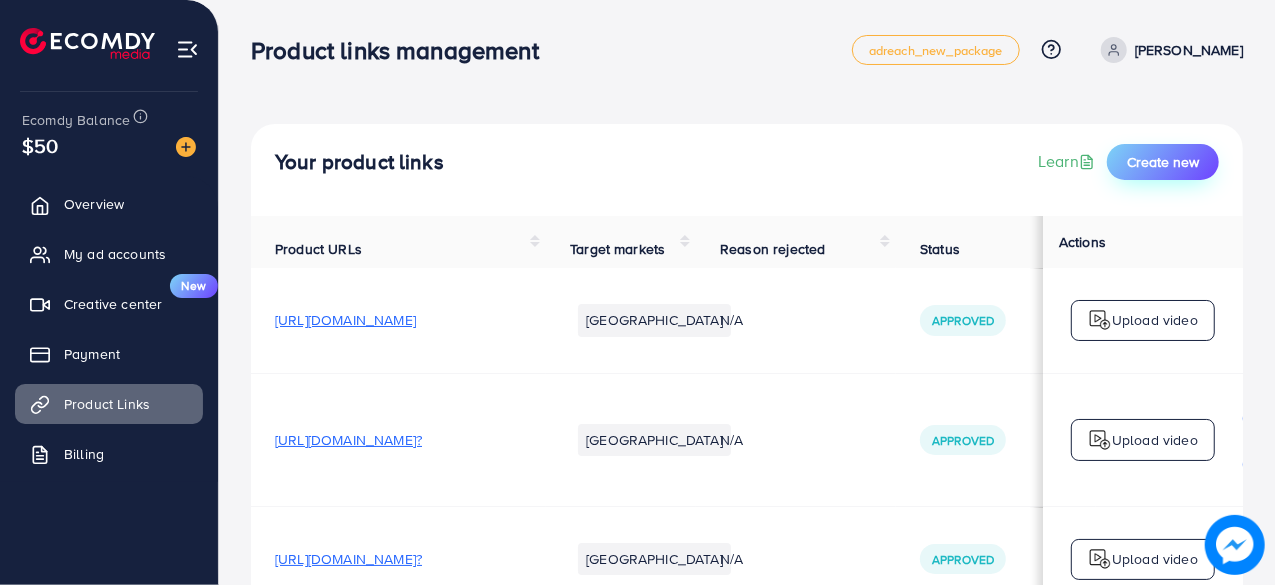 click on "Create new" at bounding box center [1163, 162] 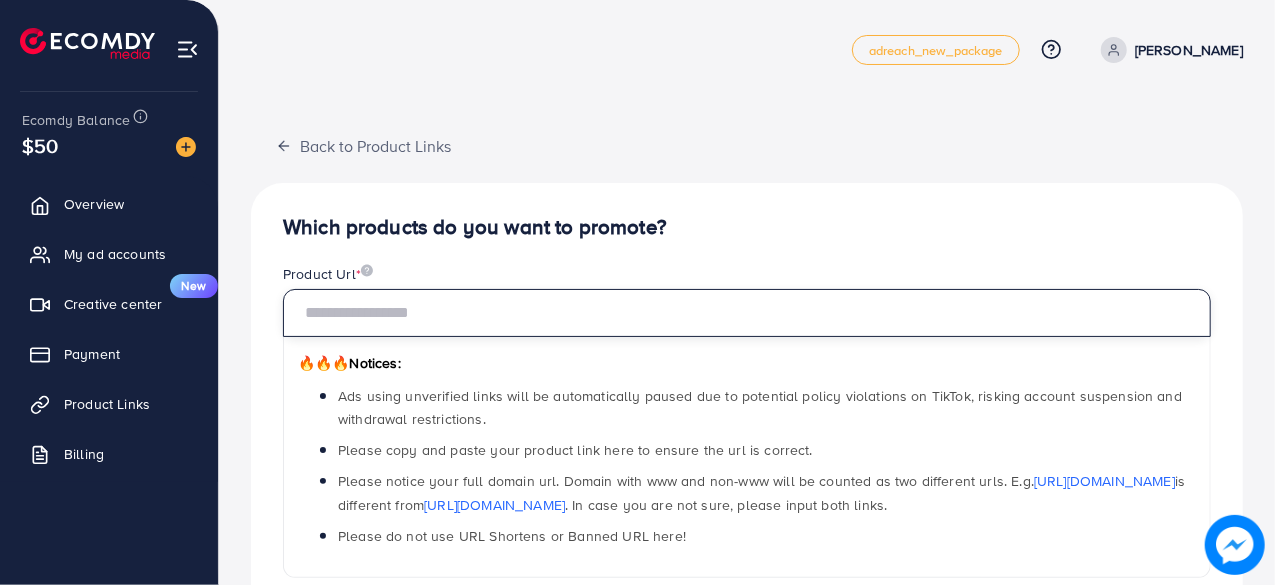 click at bounding box center [747, 313] 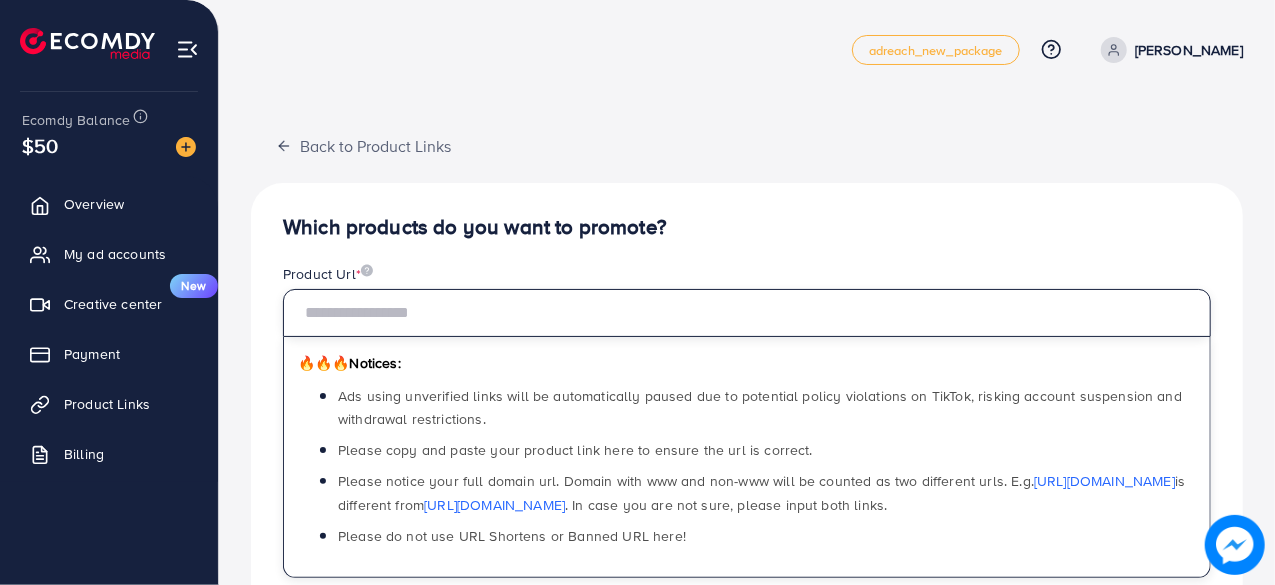 paste on "**********" 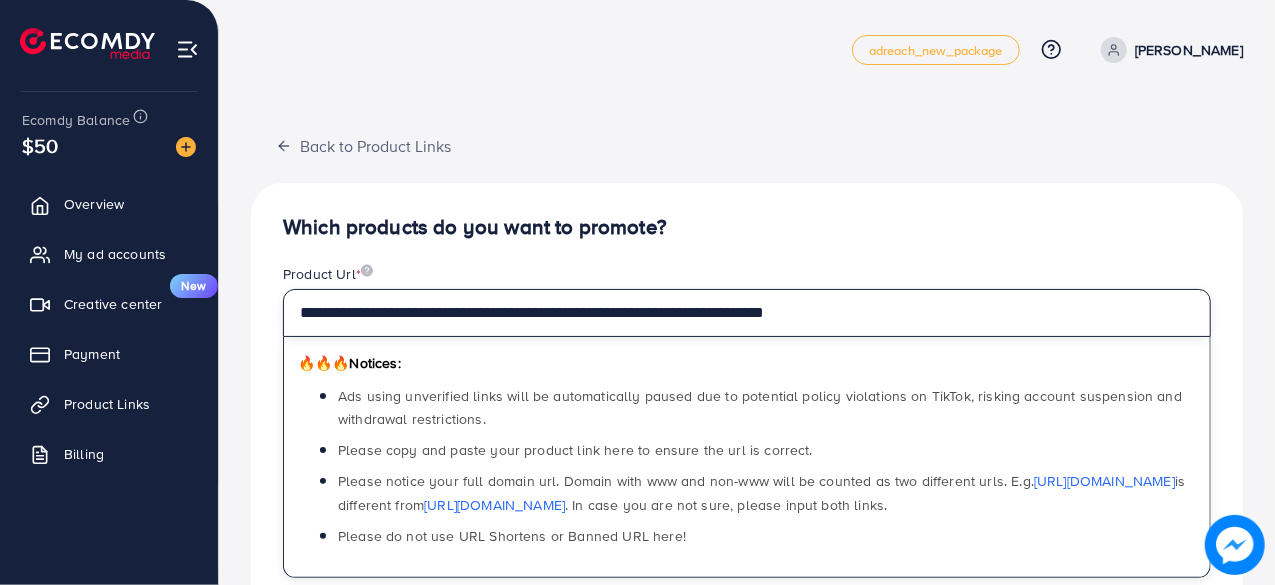 type on "**********" 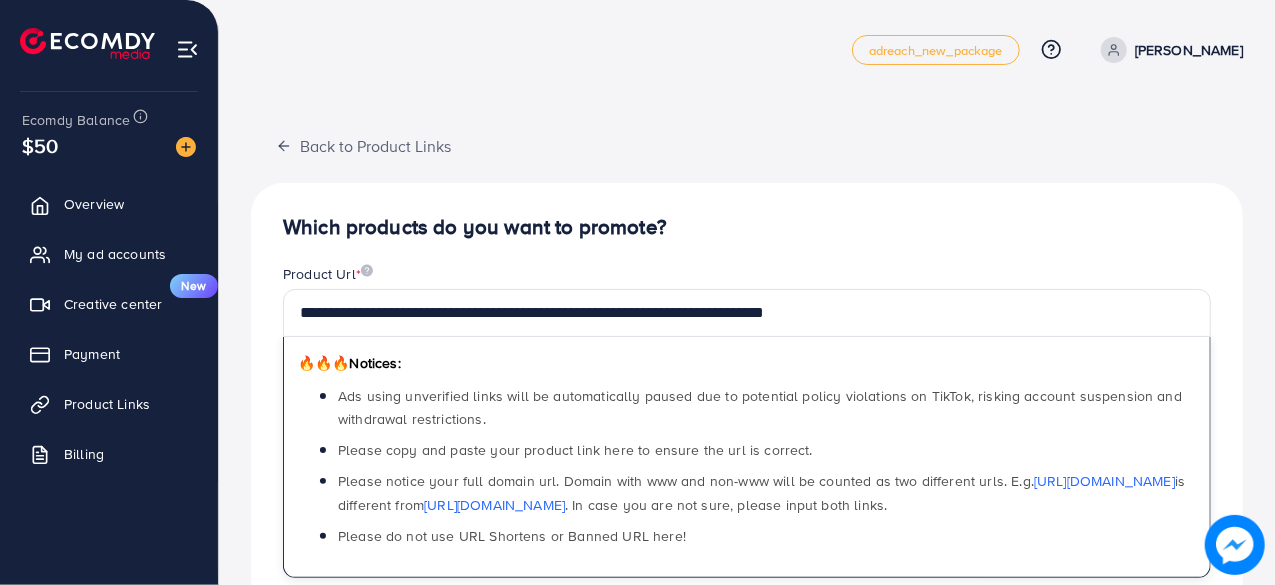click on "**********" at bounding box center [747, 638] 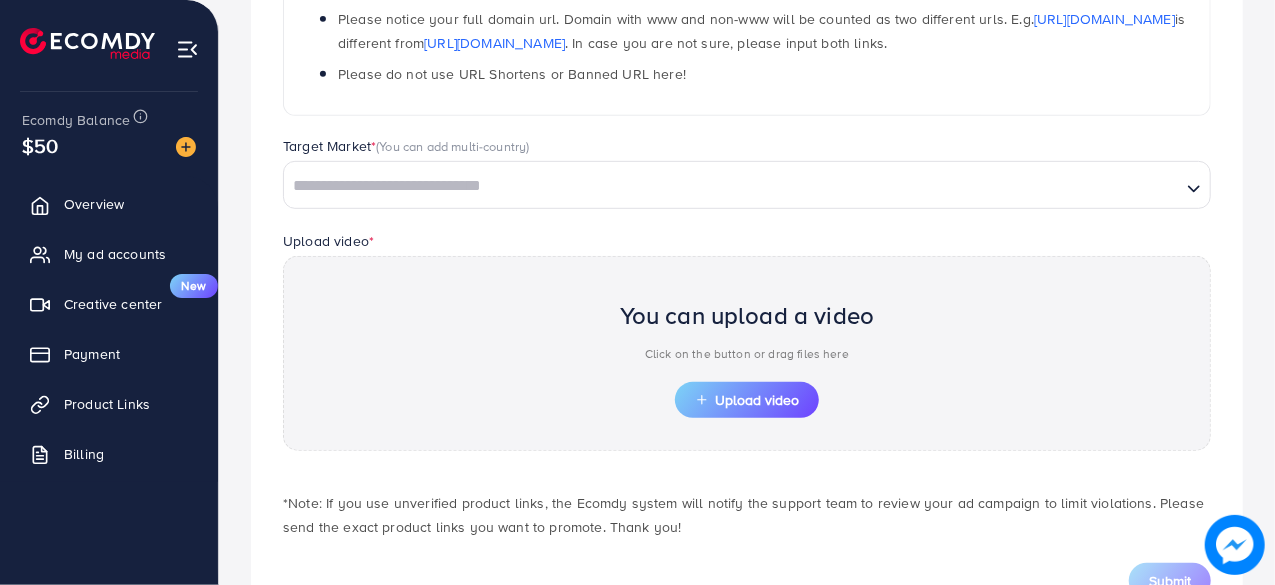 scroll, scrollTop: 500, scrollLeft: 0, axis: vertical 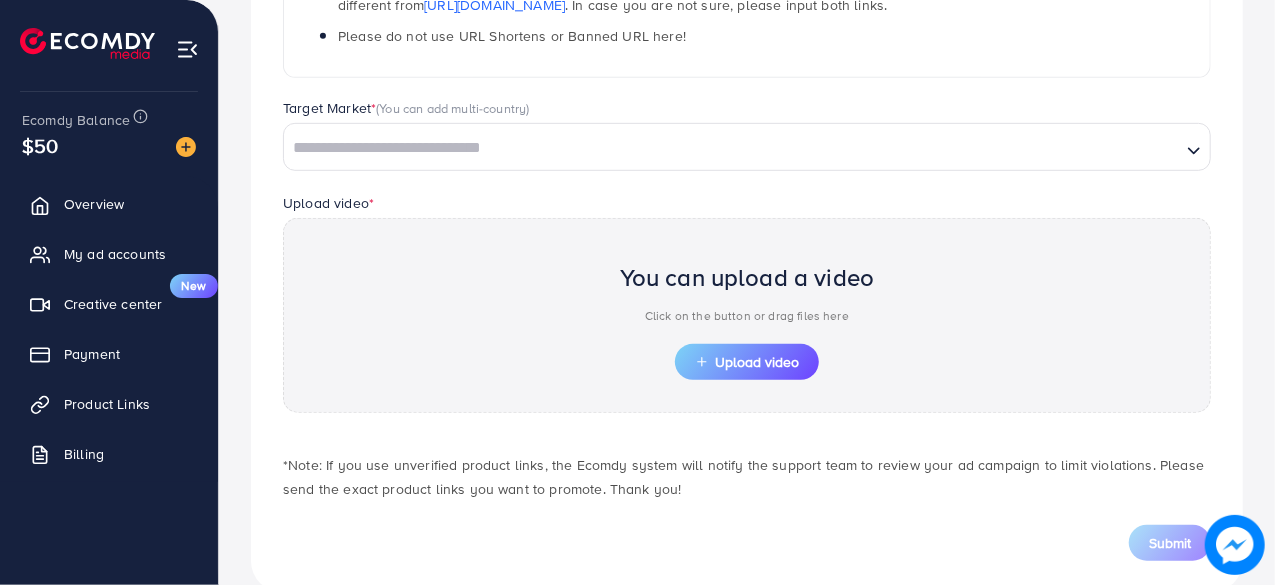 click on "Loading..." at bounding box center [747, 147] 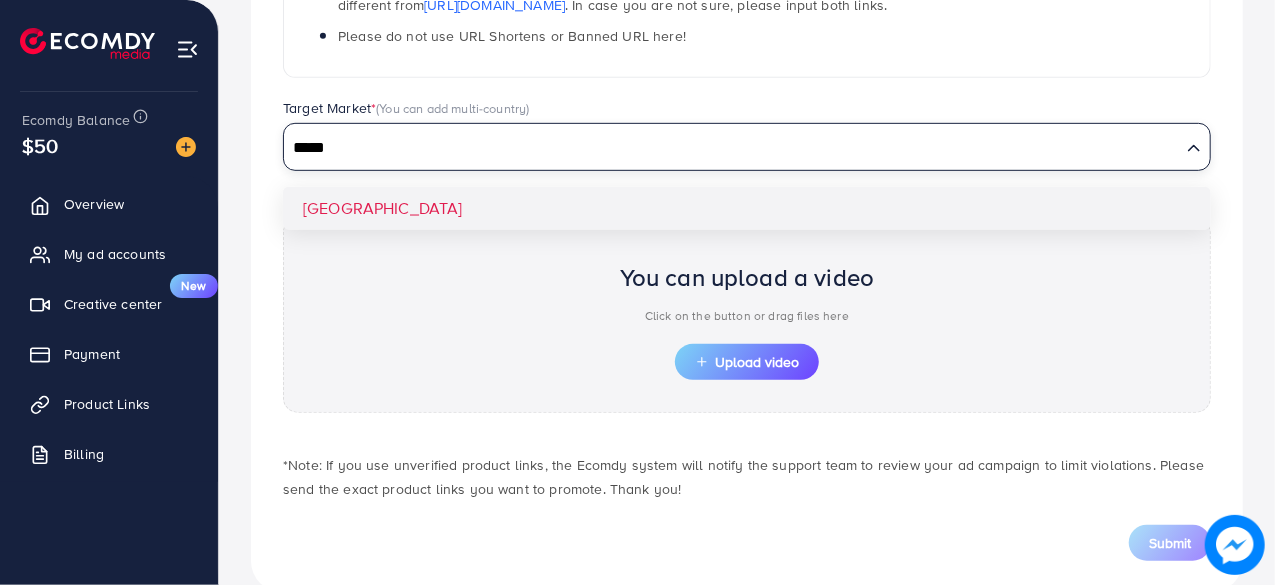 type on "*****" 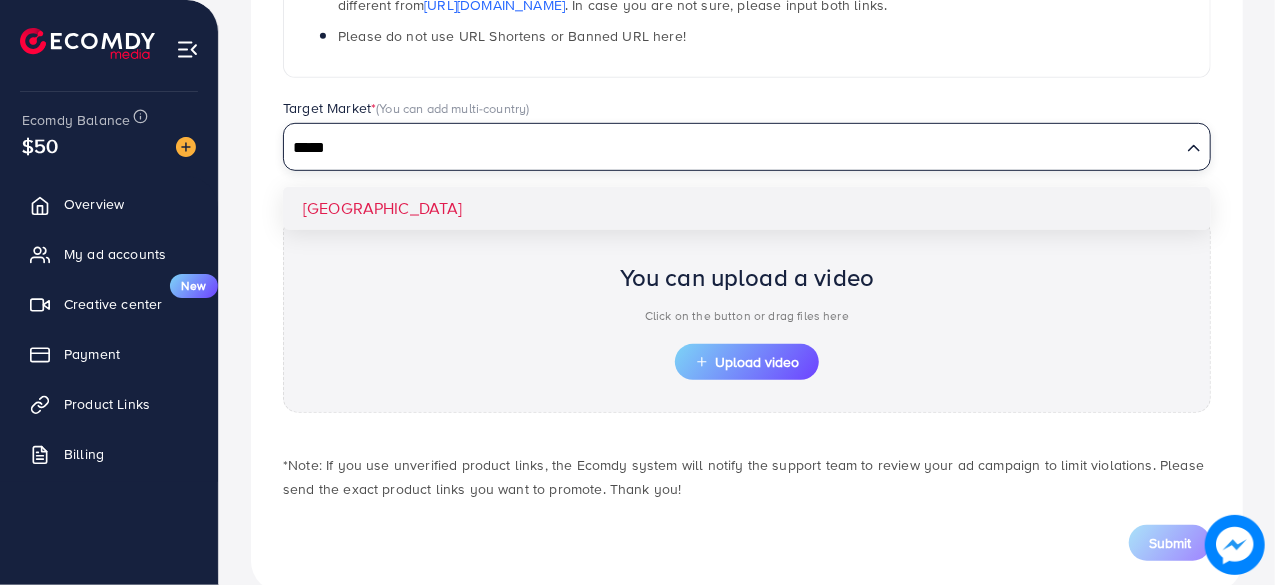 type 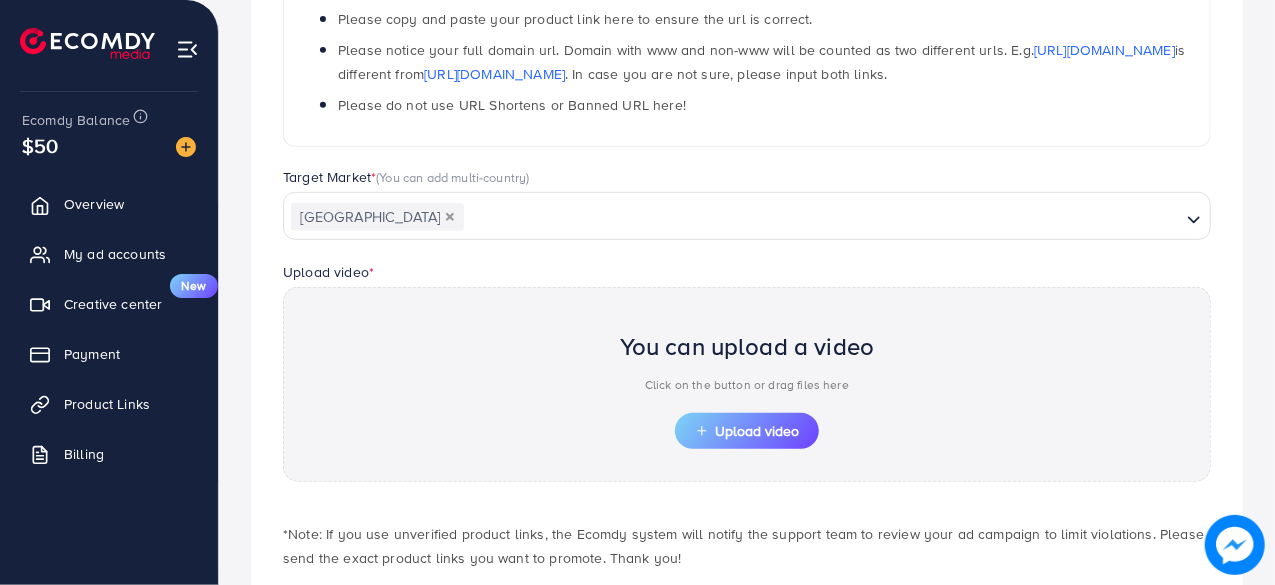 scroll, scrollTop: 400, scrollLeft: 0, axis: vertical 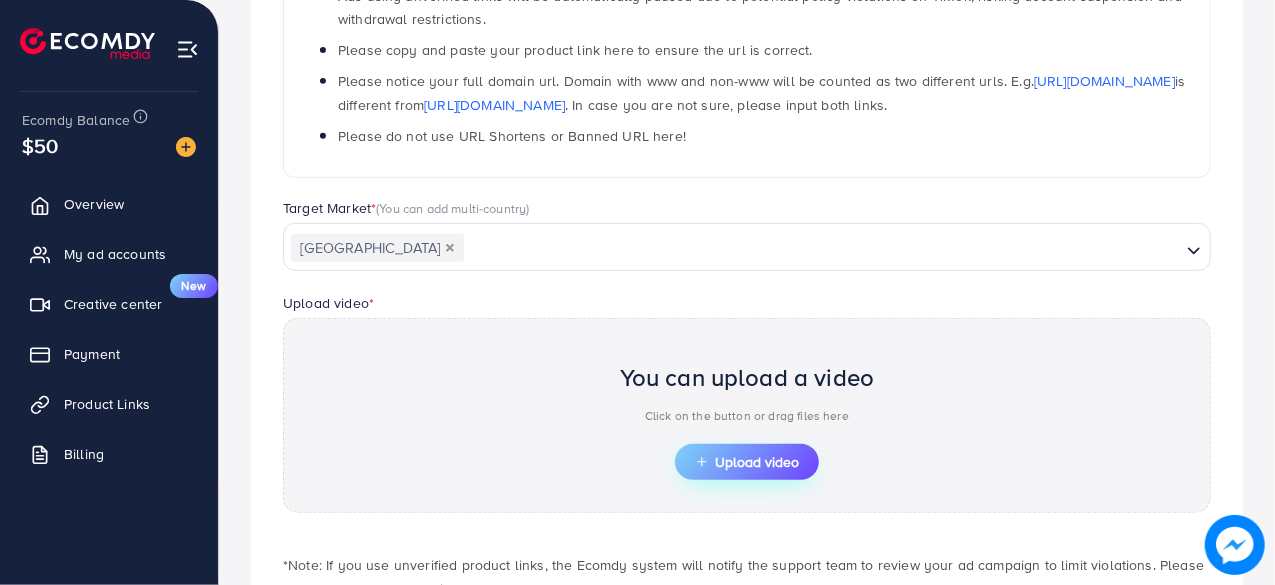 click on "Upload video" at bounding box center (747, 462) 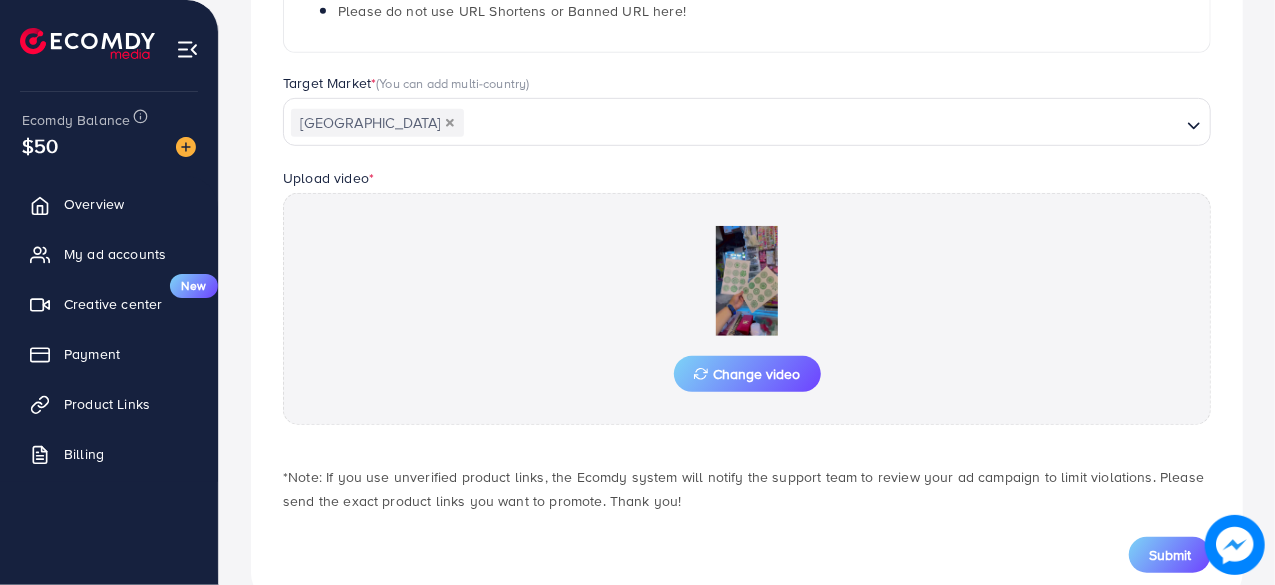 scroll, scrollTop: 574, scrollLeft: 0, axis: vertical 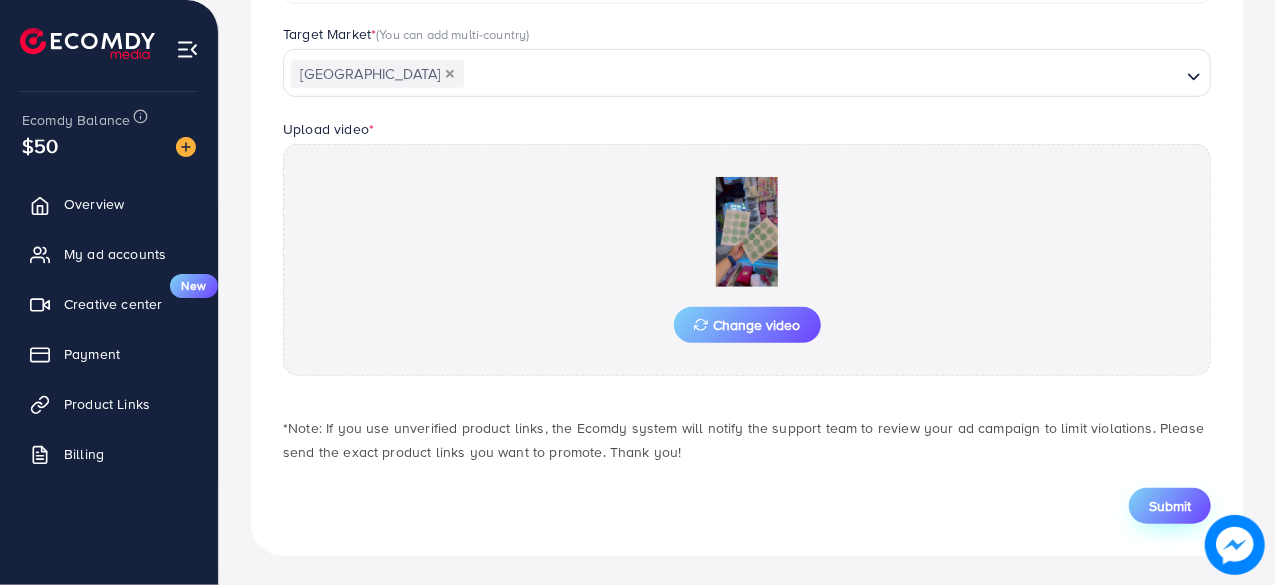 click on "Submit" at bounding box center [1170, 506] 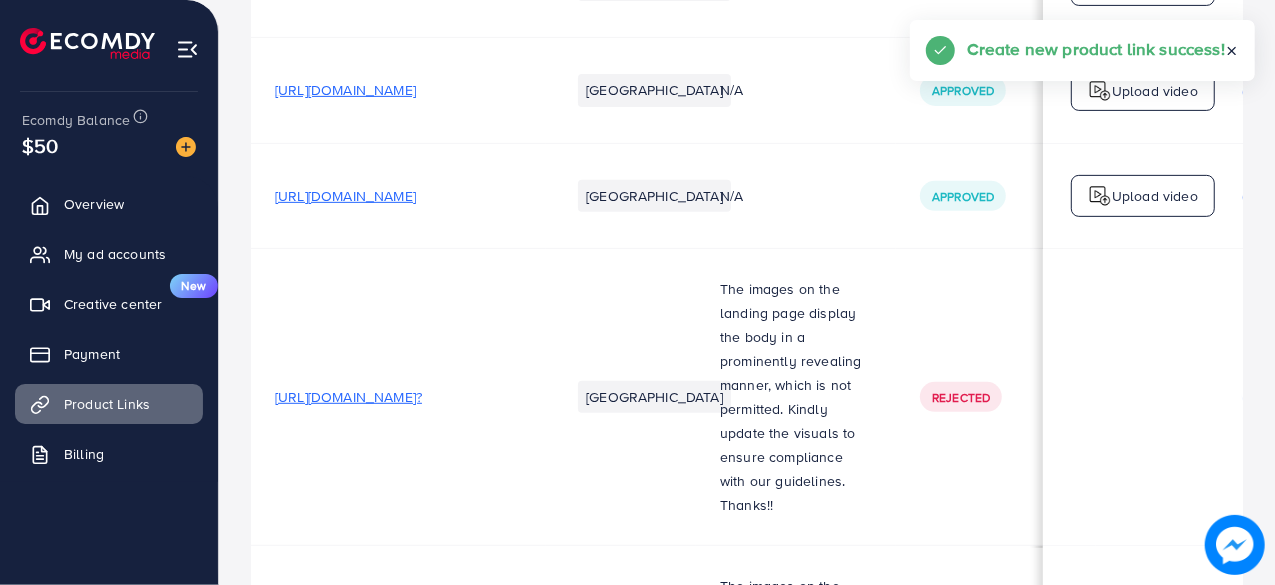 scroll, scrollTop: 0, scrollLeft: 0, axis: both 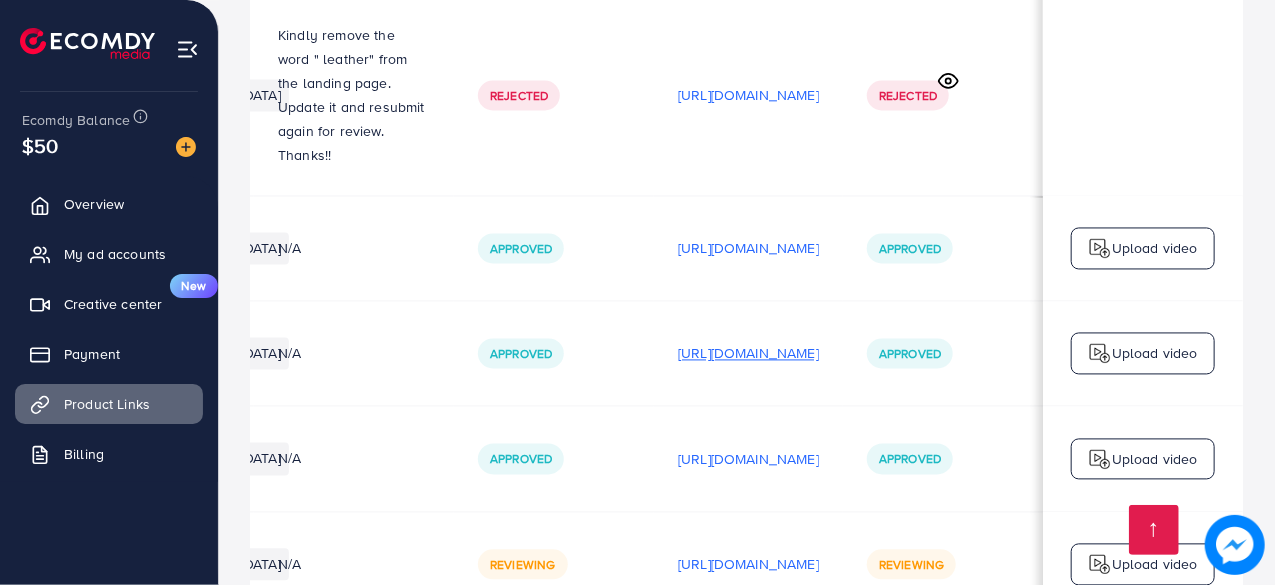 click on "[URL][DOMAIN_NAME]" at bounding box center [748, 353] 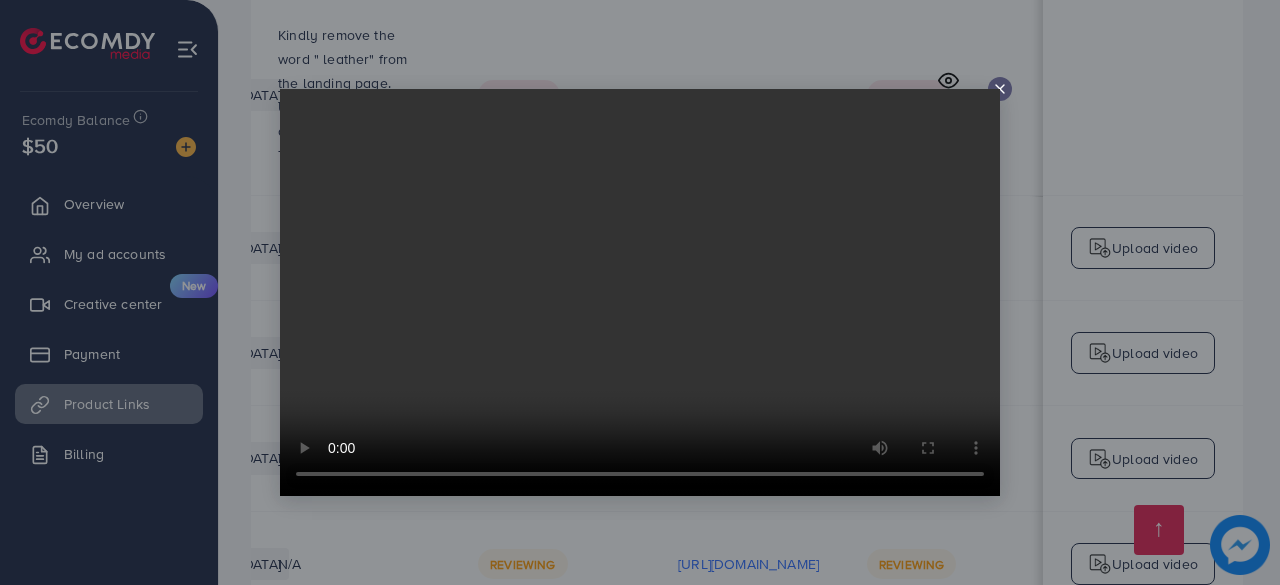 click at bounding box center [640, 292] 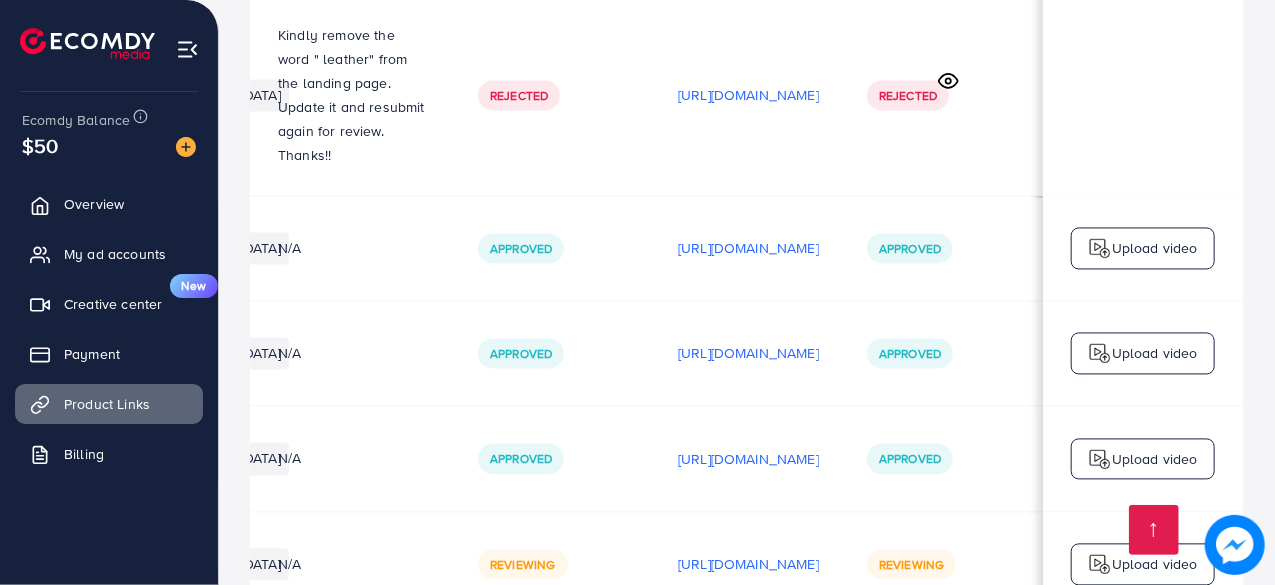 scroll, scrollTop: 0, scrollLeft: 0, axis: both 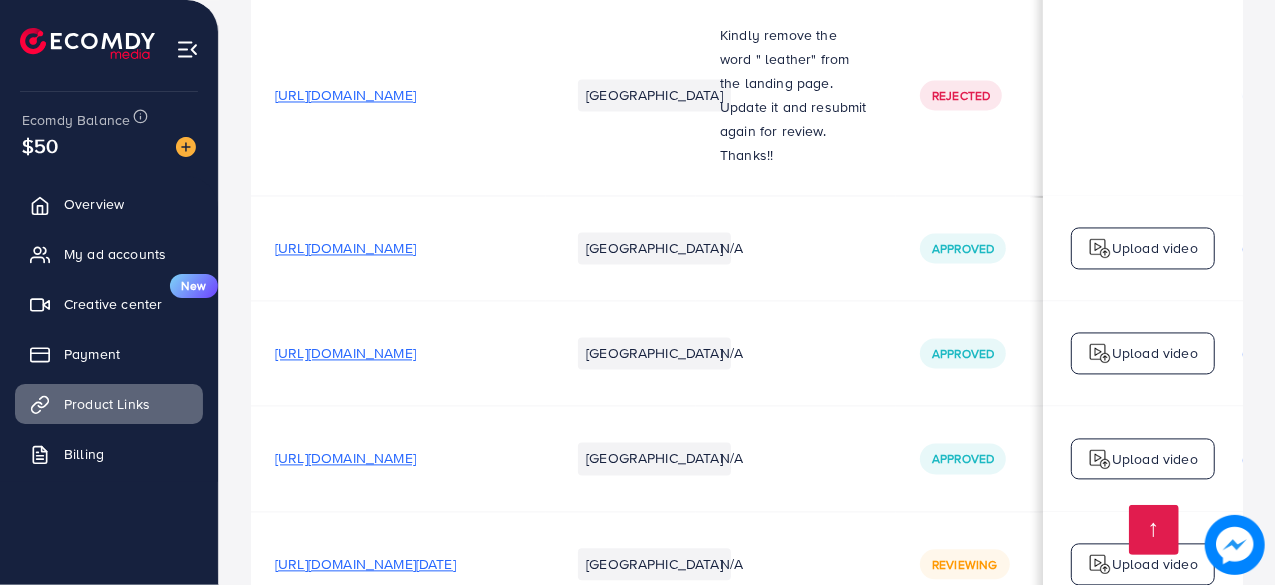 click on "[URL][DOMAIN_NAME]" at bounding box center [345, 353] 